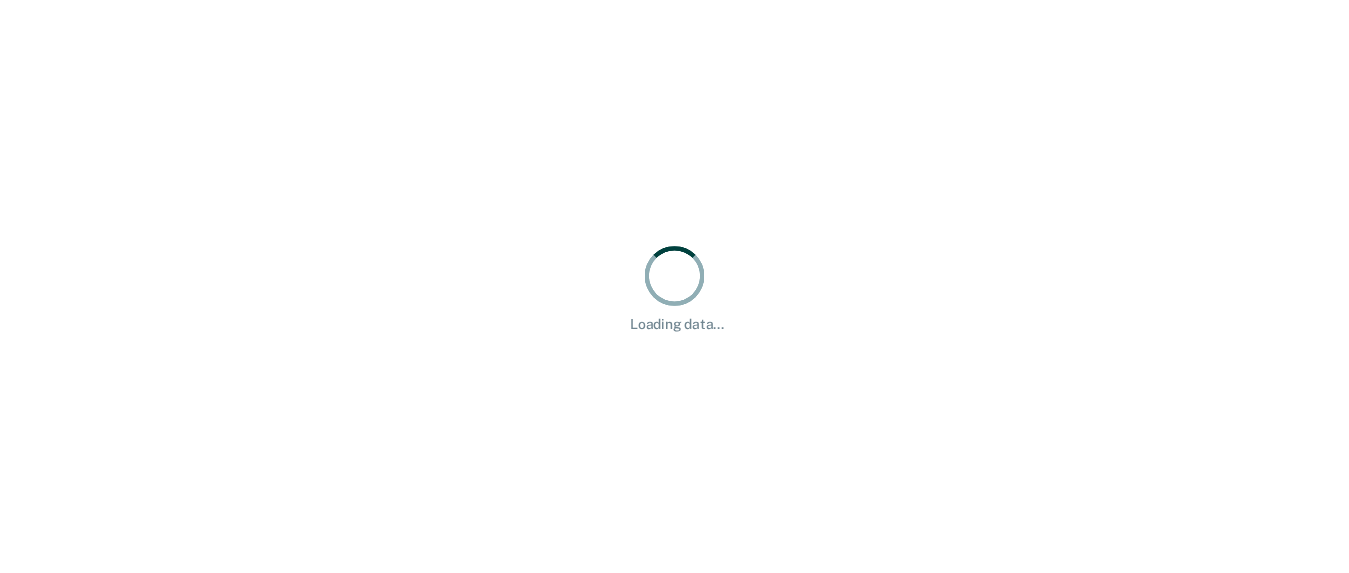 scroll, scrollTop: 0, scrollLeft: 0, axis: both 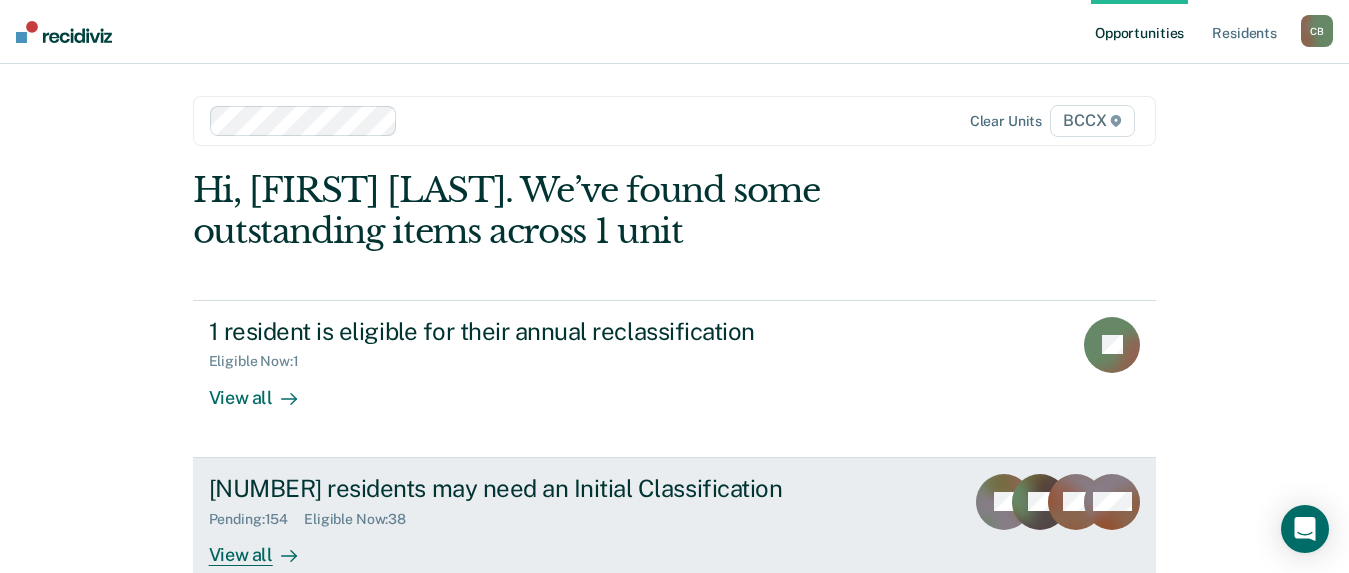 click on "[NUMBER] residents may need an Initial Classification" at bounding box center [560, 488] 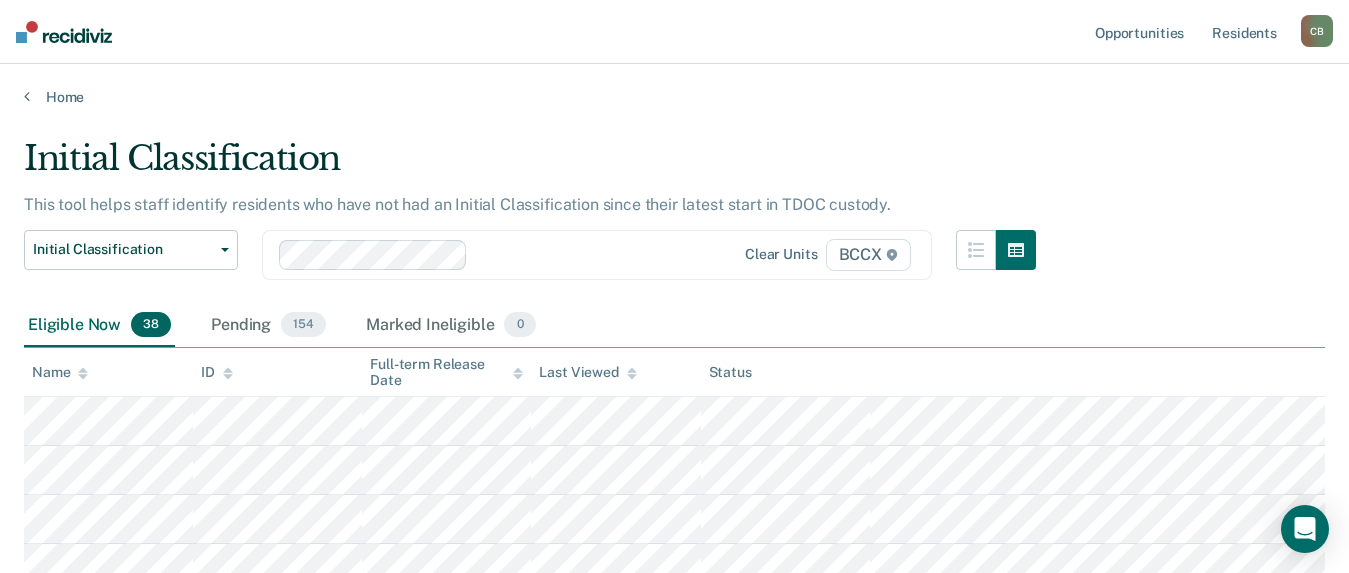 click on "Initial Classification This tool helps staff identify residents who have not had an Initial Classification since their latest start in TDOC custody. Initial Classification Custody Level Downgrade Annual Reclassification Initial Classification Clear units BCCX Eligible Now 38 Pending 154 Marked Ineligible 0 To pick up a draggable item, press the space bar. While dragging, use the arrow keys to move the item. Press space again to drop the item in its new position, or press escape to cancel. Name ID Full-term Release Date Last Viewed Status" at bounding box center (674, 1251) 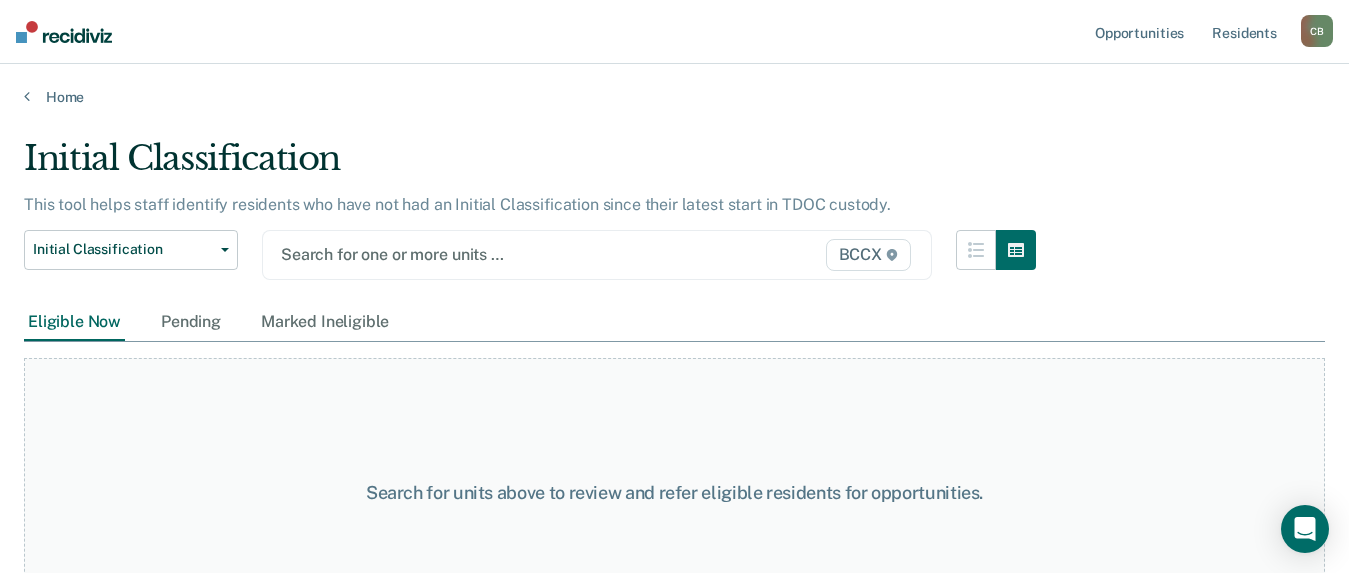 click on "Search for one or more units … BCCX" at bounding box center [597, 255] 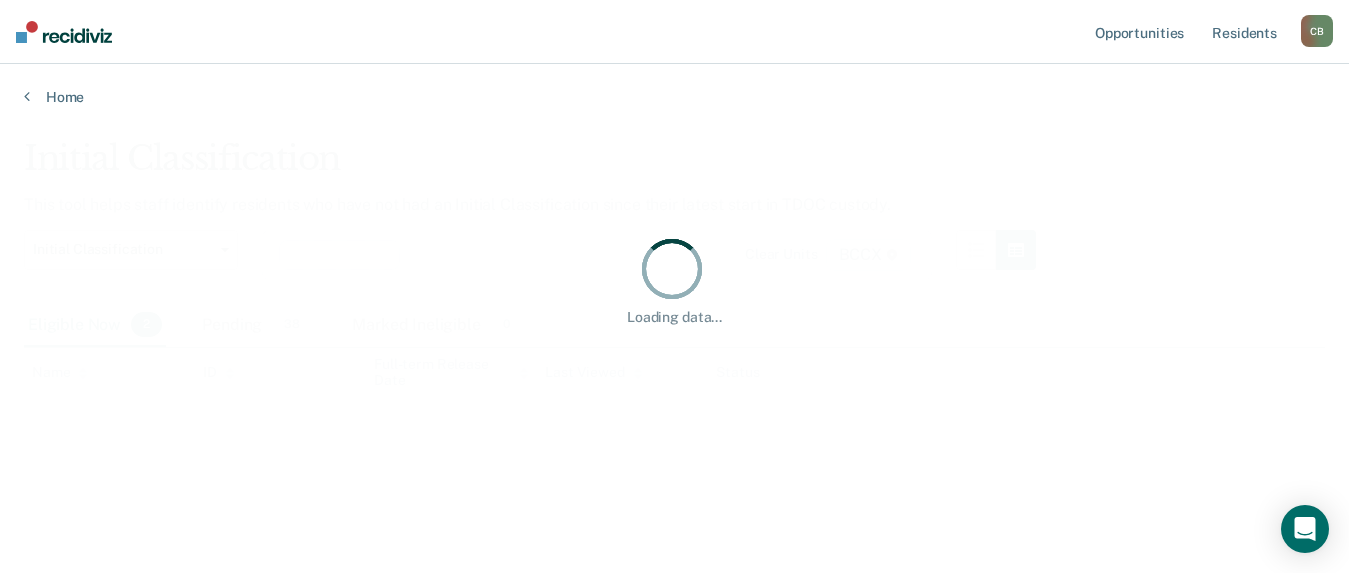 scroll, scrollTop: 0, scrollLeft: 0, axis: both 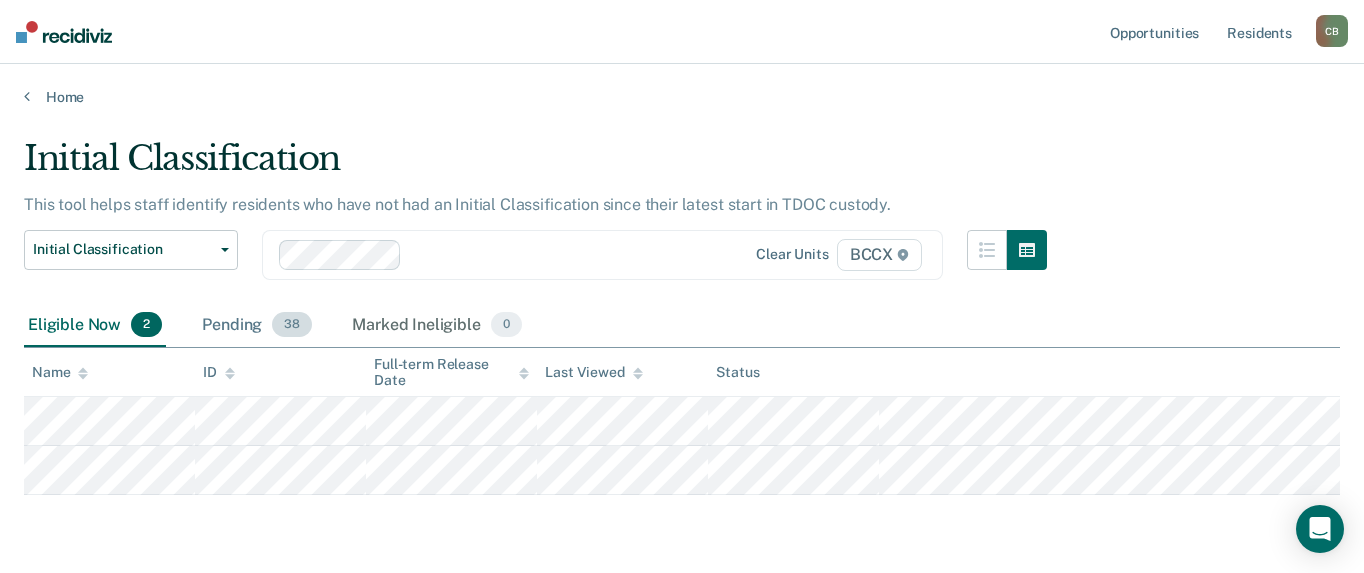 click on "Pending 38" at bounding box center [257, 326] 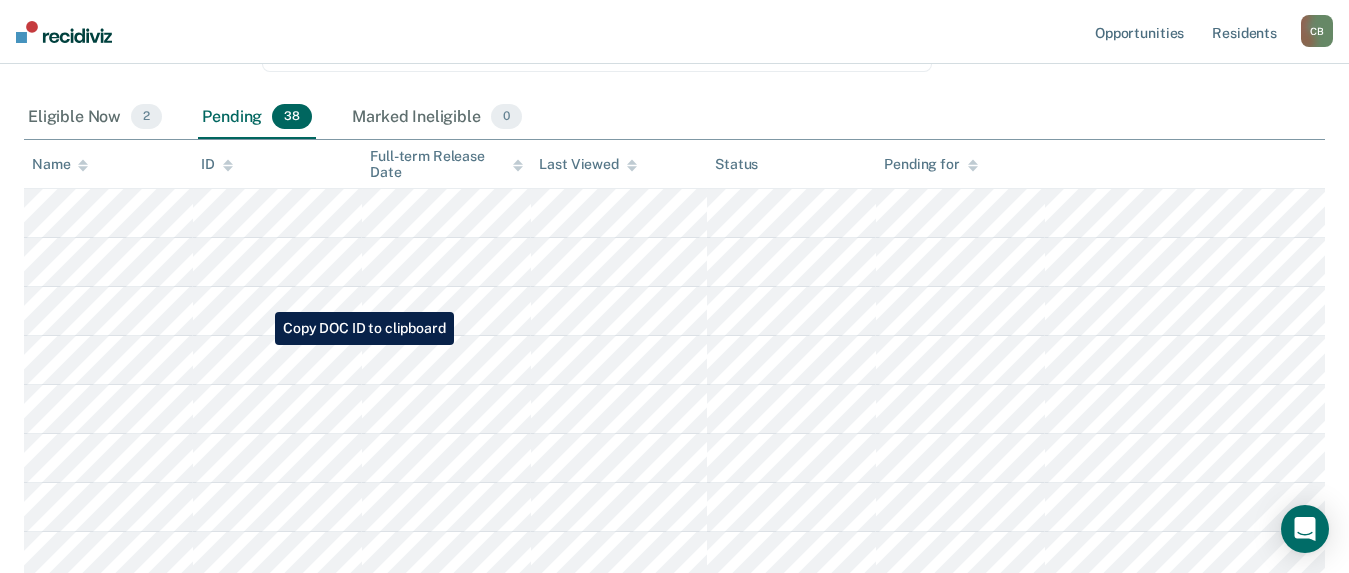scroll, scrollTop: 0, scrollLeft: 0, axis: both 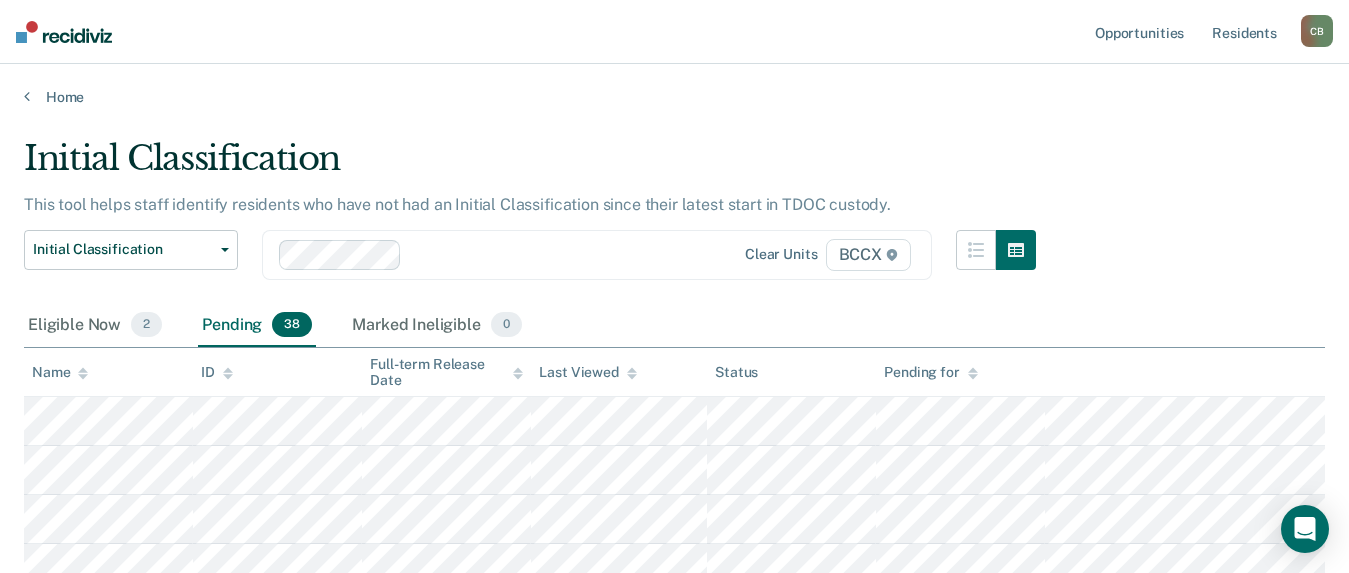 click on "Initial Classification" at bounding box center [530, 166] 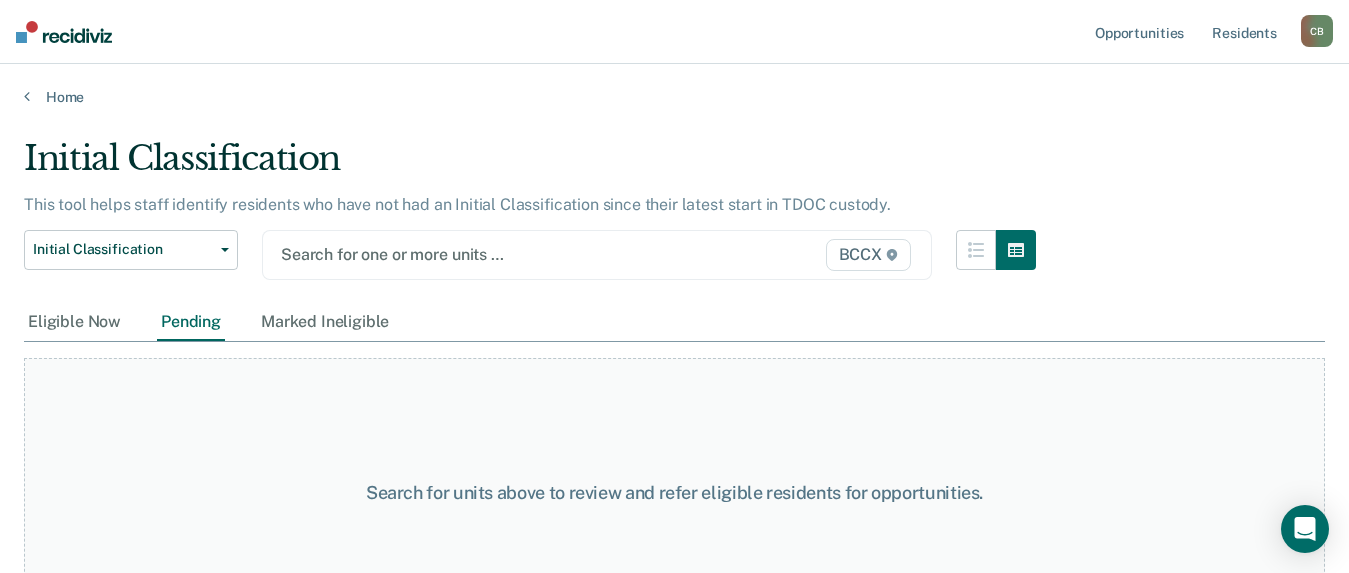click at bounding box center (501, 254) 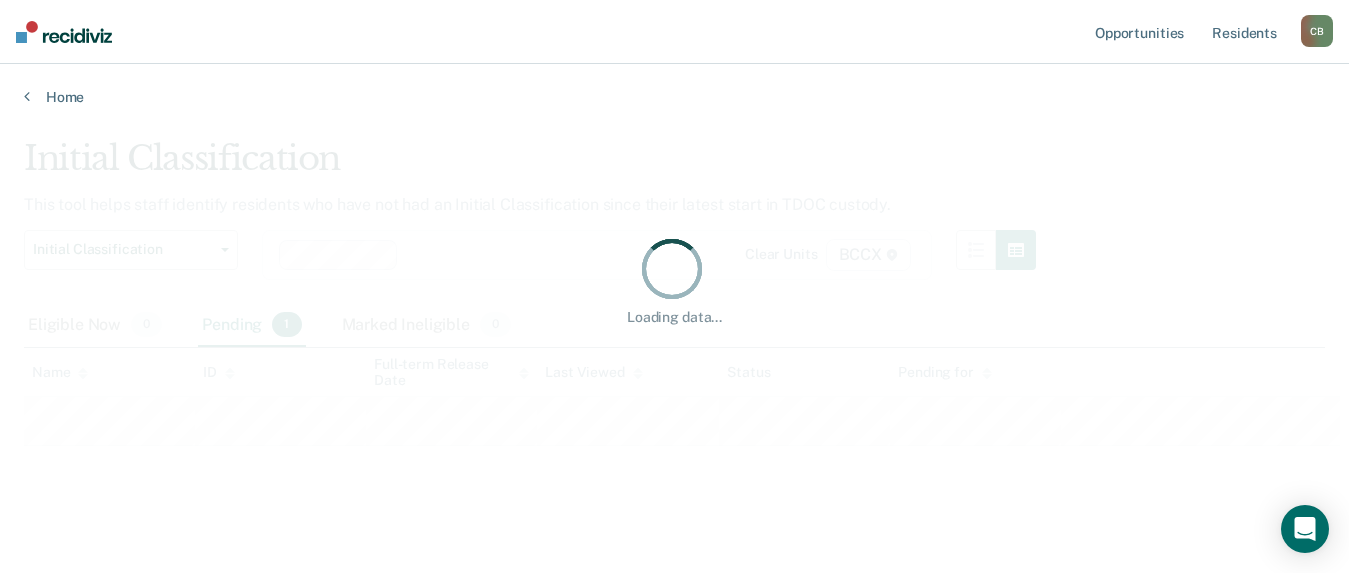 scroll, scrollTop: 0, scrollLeft: 0, axis: both 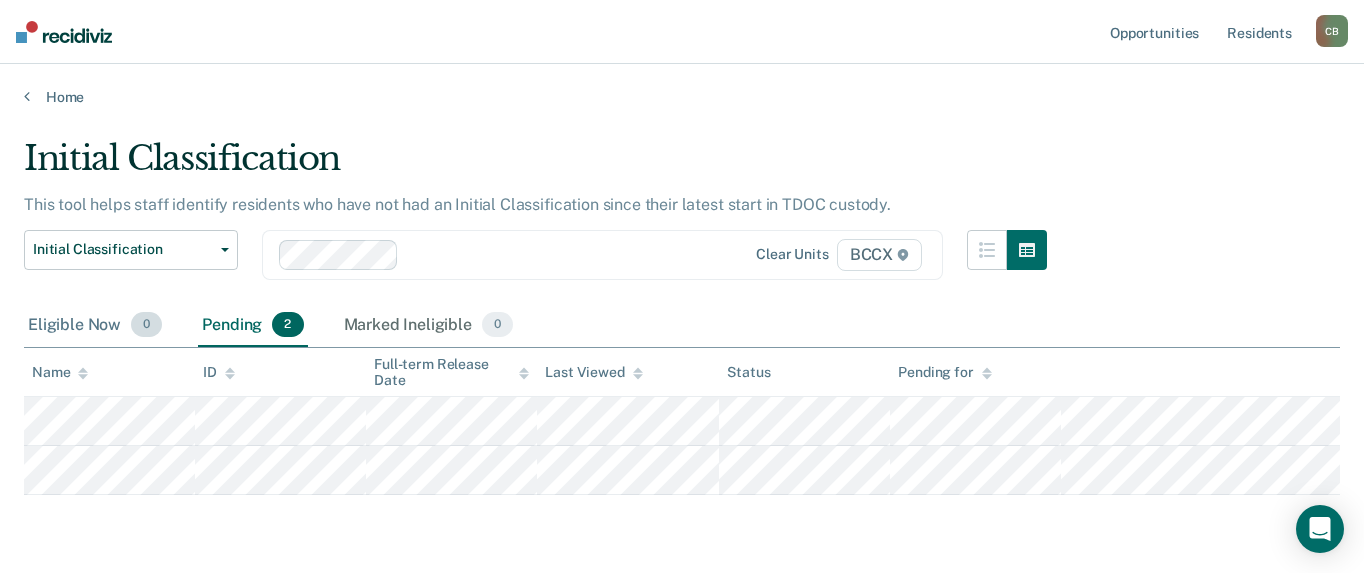 click on "Eligible Now 0" at bounding box center (95, 326) 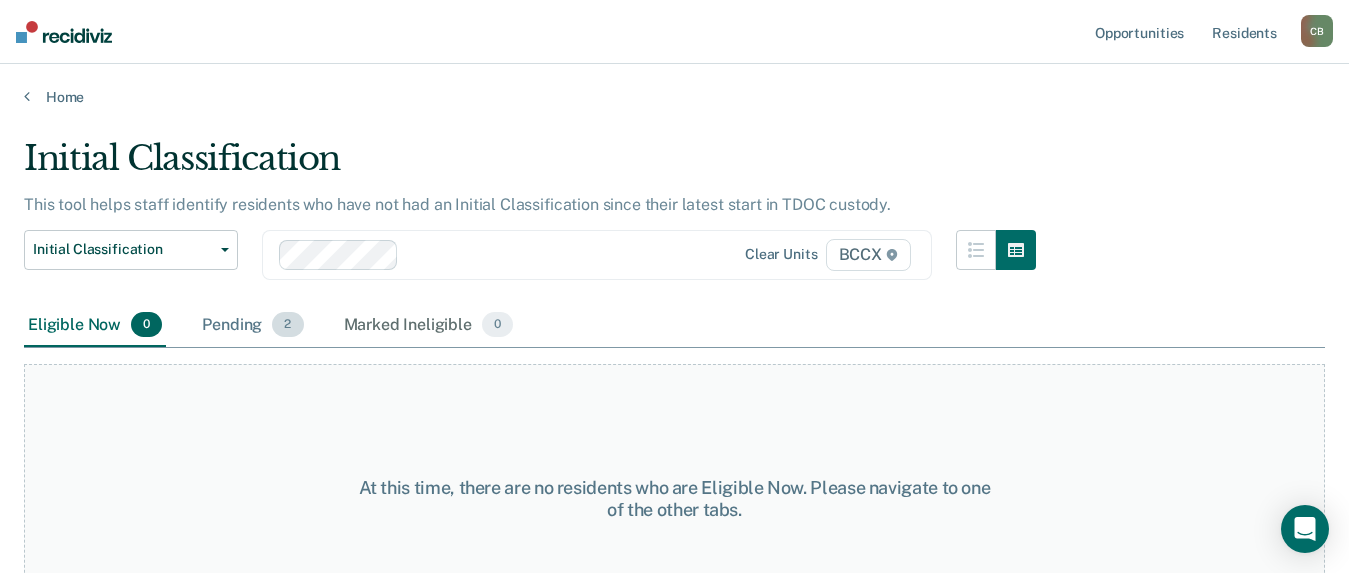 click on "Pending 2" at bounding box center [252, 326] 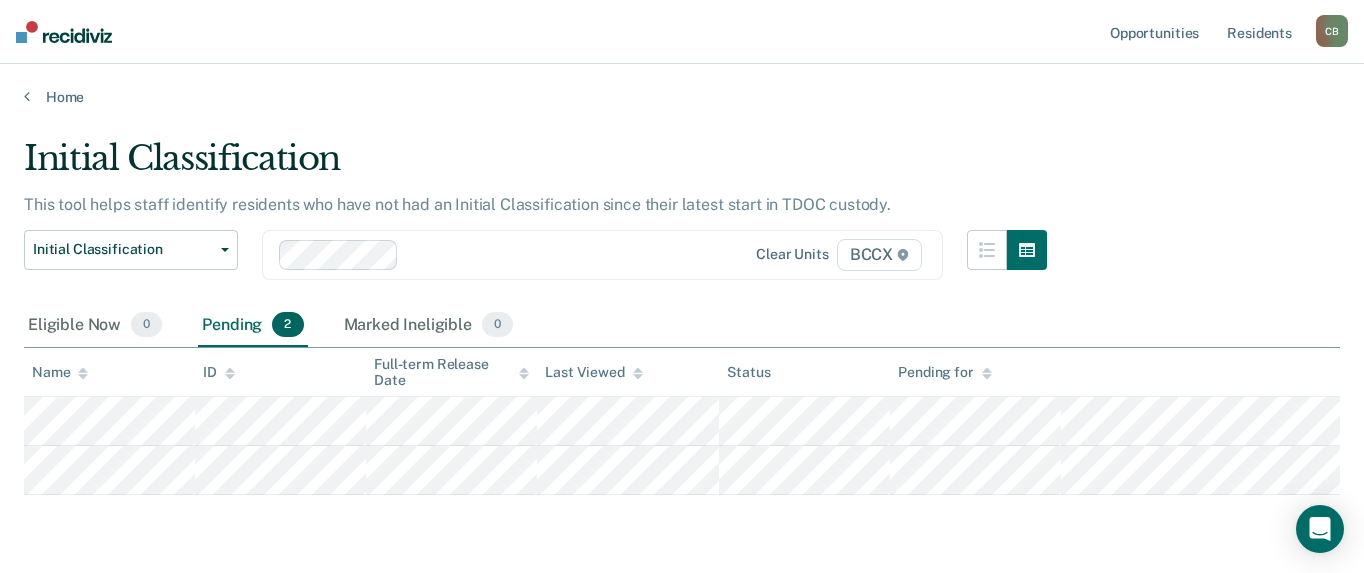 click on "Initial Classification" at bounding box center (535, 166) 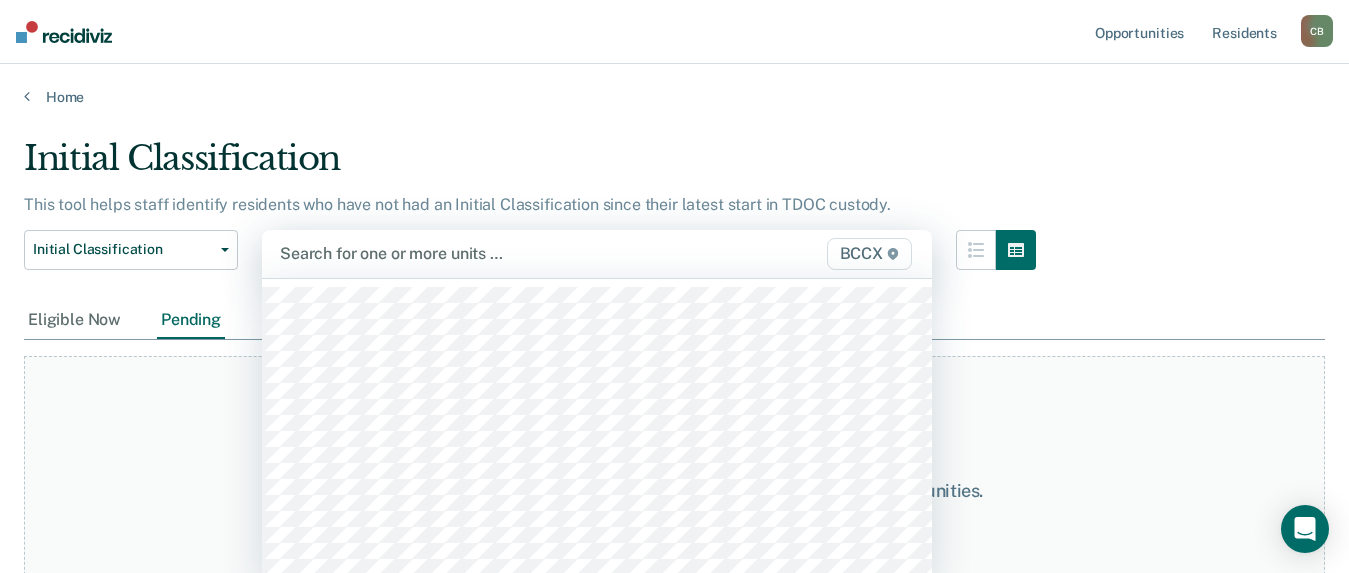 click on "Search for one or more units … BCCX" at bounding box center [597, 254] 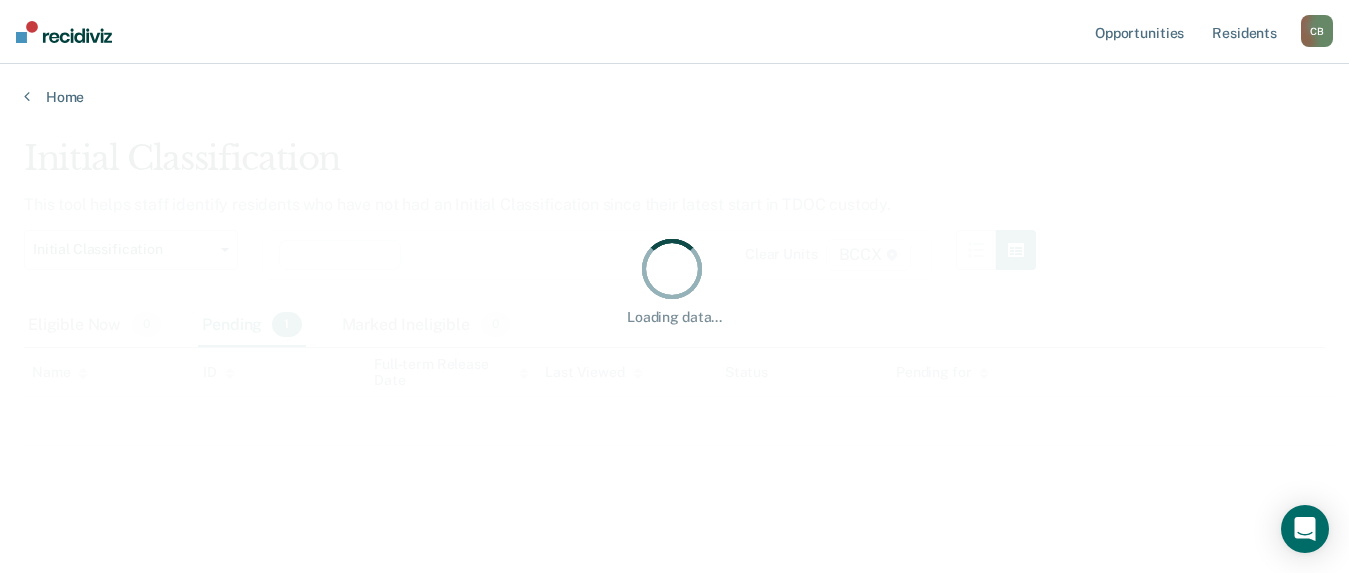 scroll, scrollTop: 0, scrollLeft: 0, axis: both 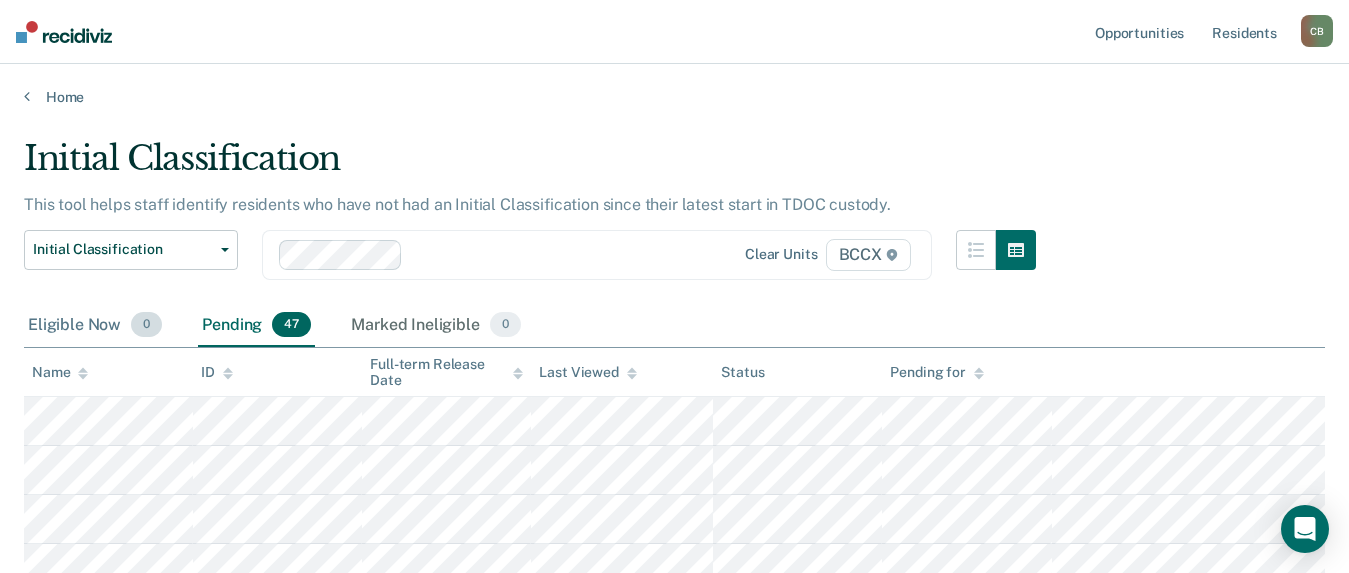 click on "Eligible Now 0" at bounding box center [95, 326] 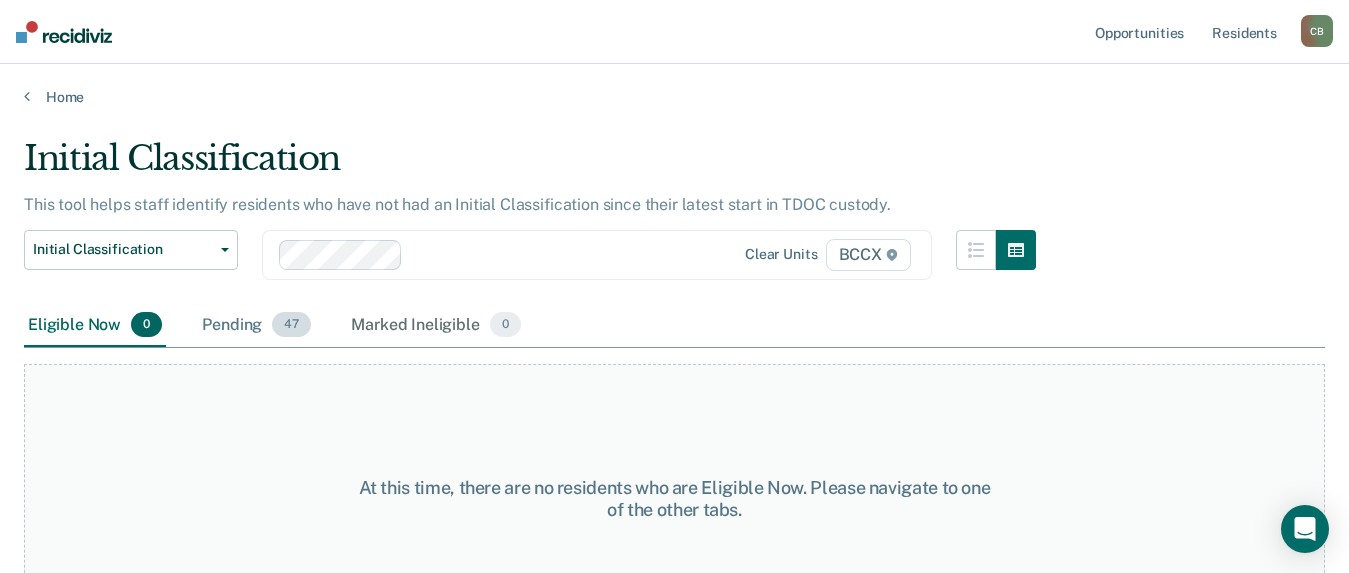 click on "Pending 47" at bounding box center [256, 326] 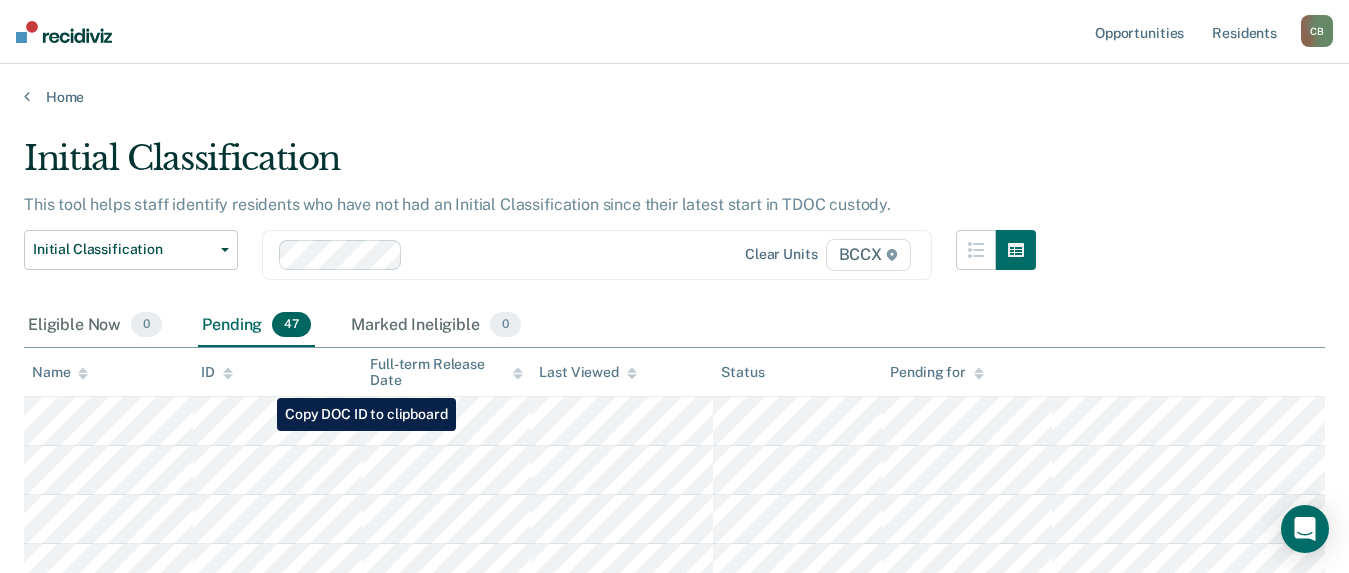 scroll, scrollTop: 100, scrollLeft: 0, axis: vertical 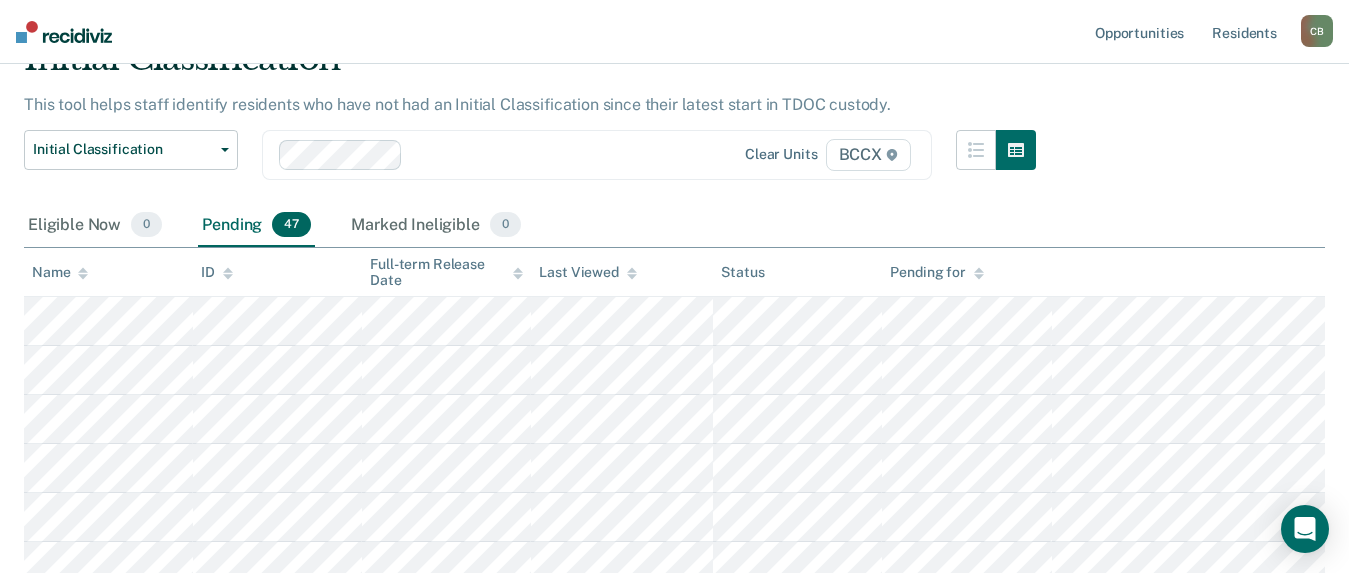 click on "Name" at bounding box center (60, 272) 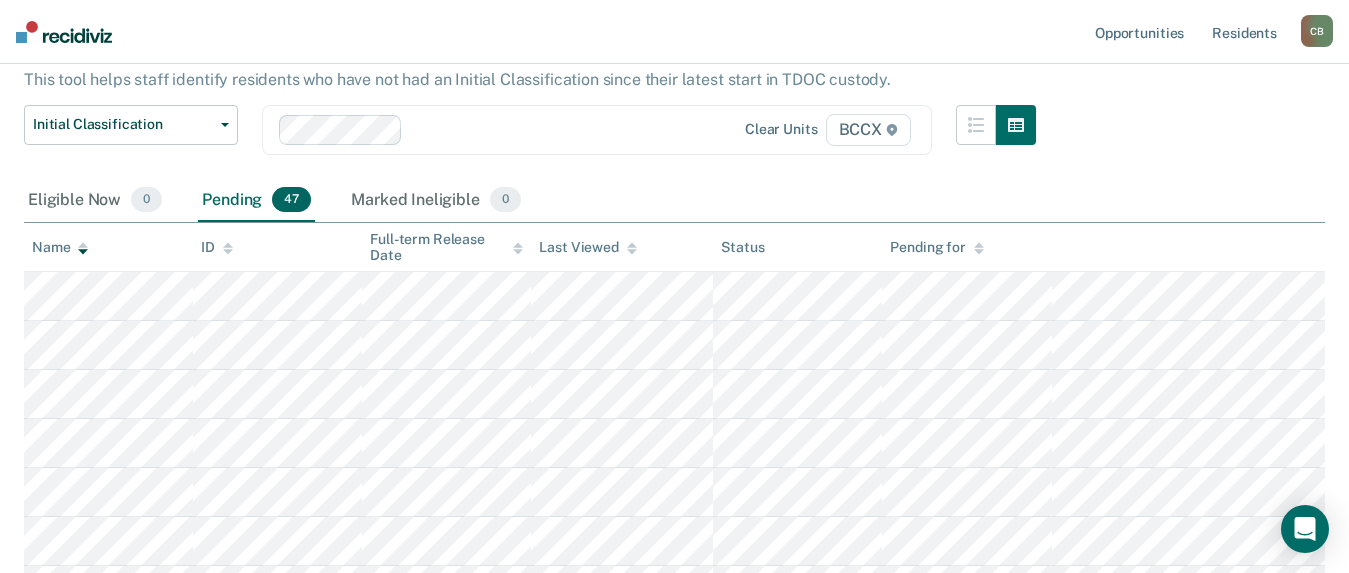 scroll, scrollTop: 0, scrollLeft: 0, axis: both 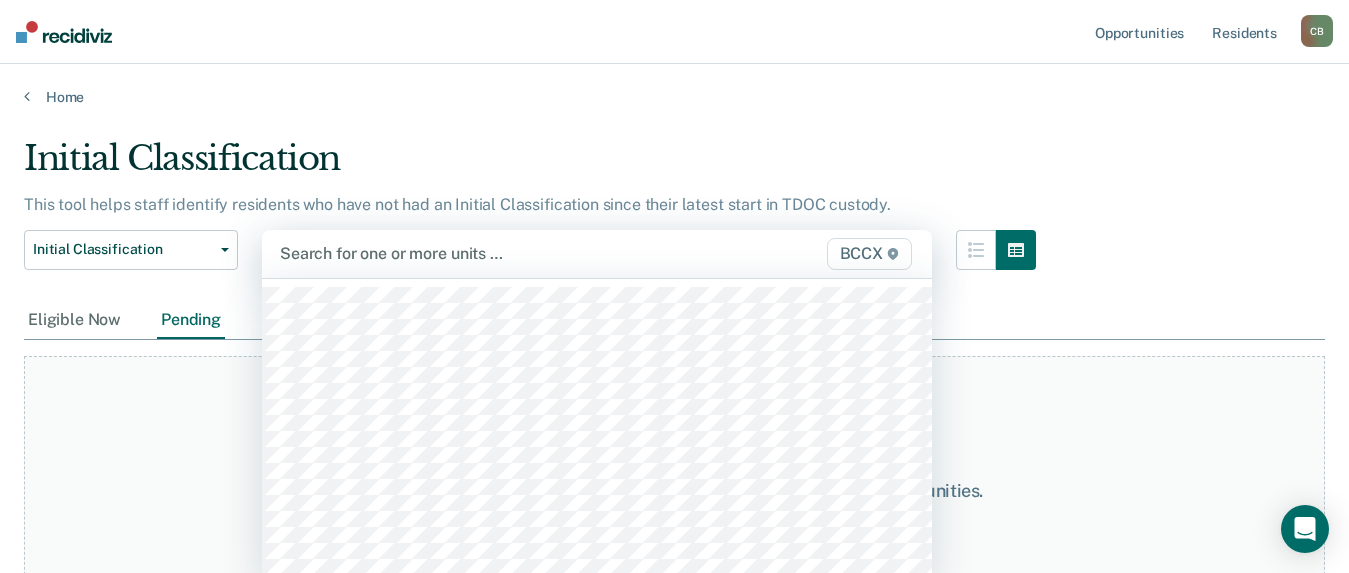 click at bounding box center [501, 253] 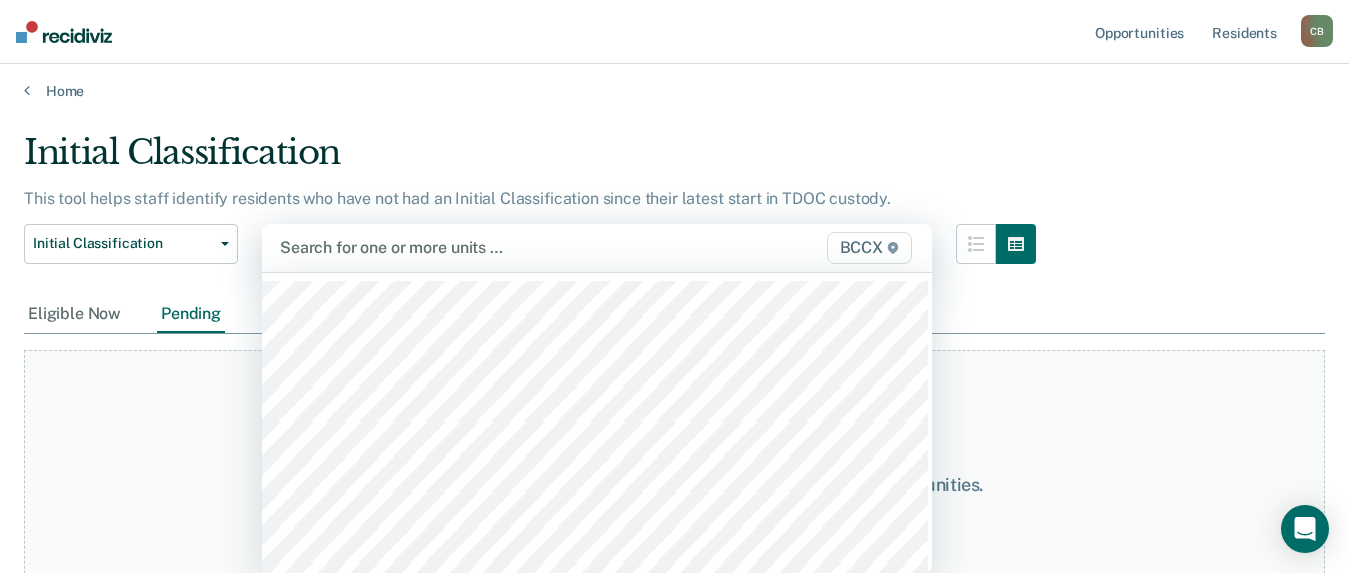 scroll, scrollTop: 8, scrollLeft: 0, axis: vertical 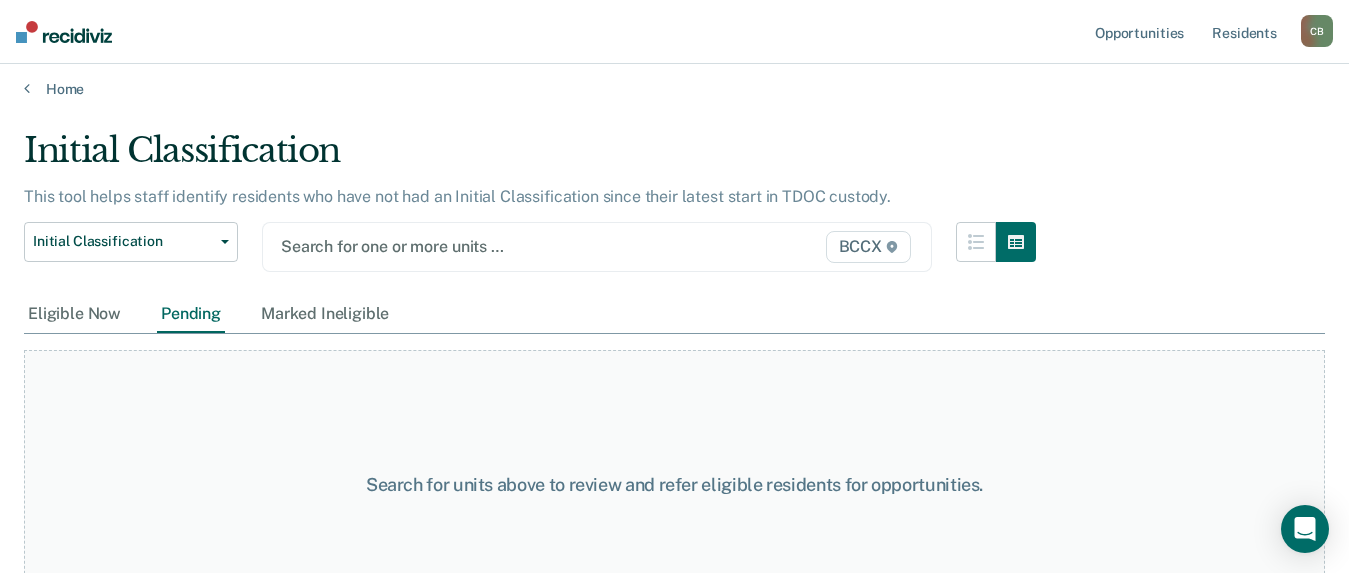 click on "Search for units above to review and refer eligible residents for opportunities." at bounding box center [674, 484] 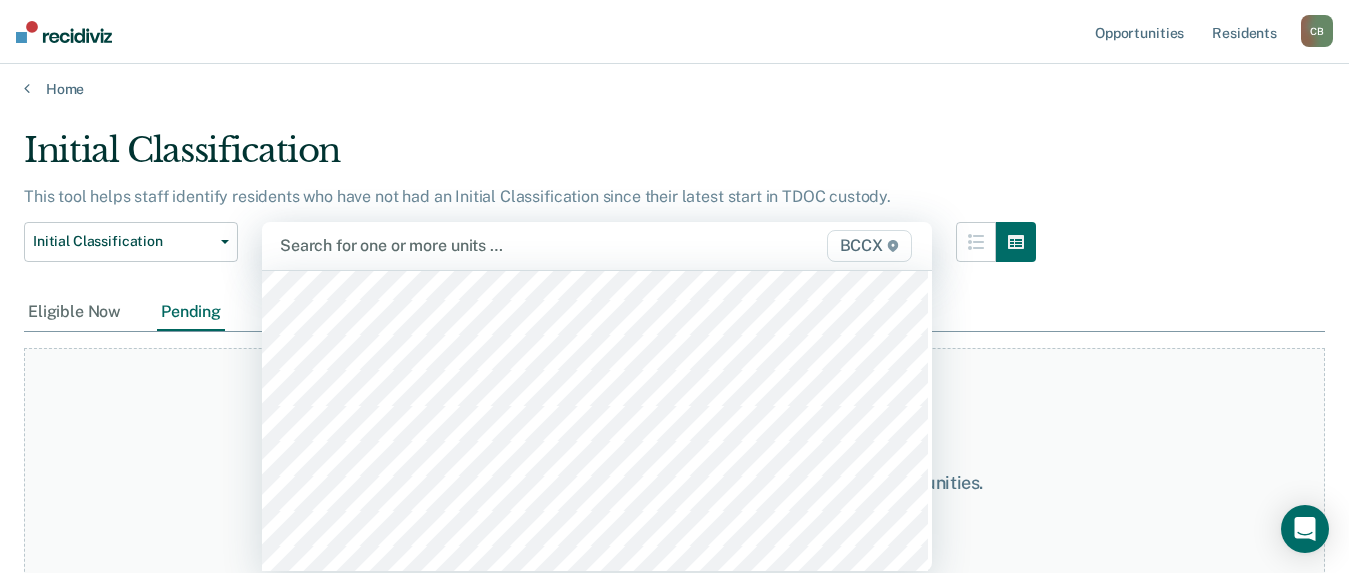scroll, scrollTop: 12300, scrollLeft: 0, axis: vertical 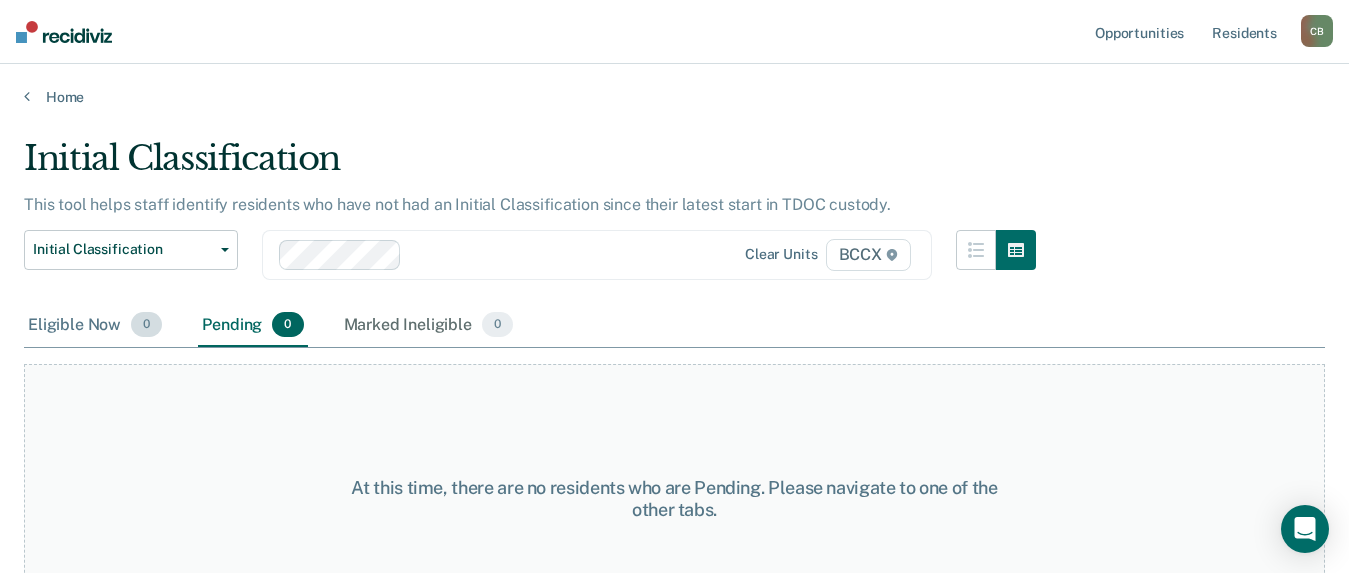 click on "Eligible Now 0" at bounding box center [95, 326] 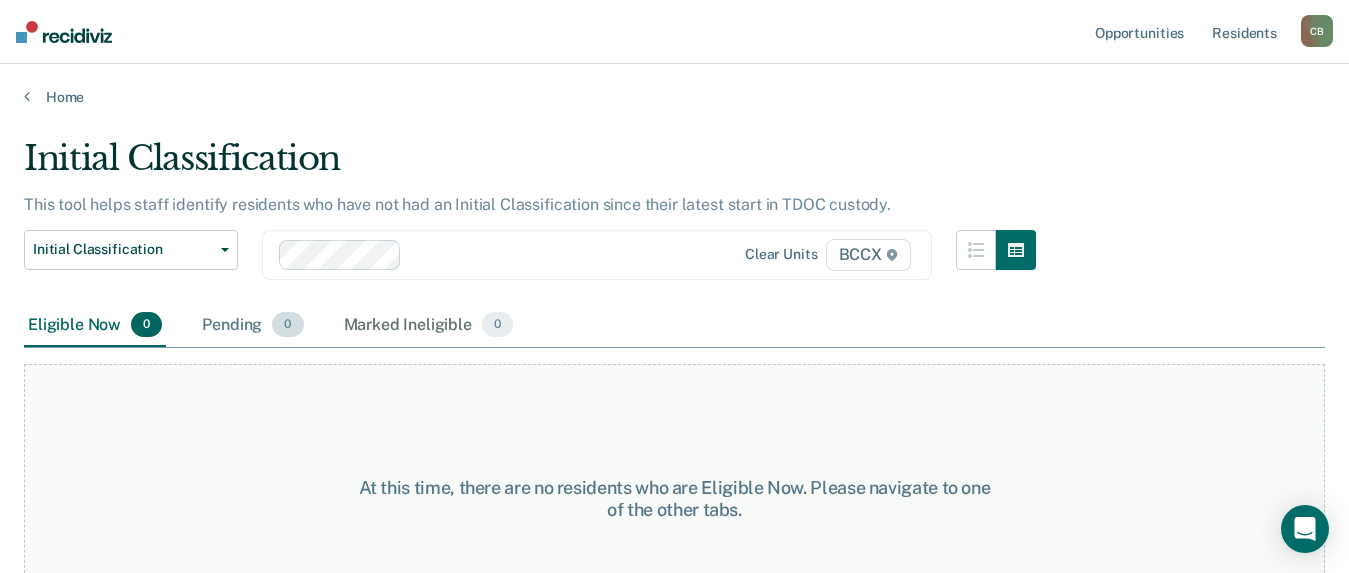 click on "Pending 0" at bounding box center [252, 326] 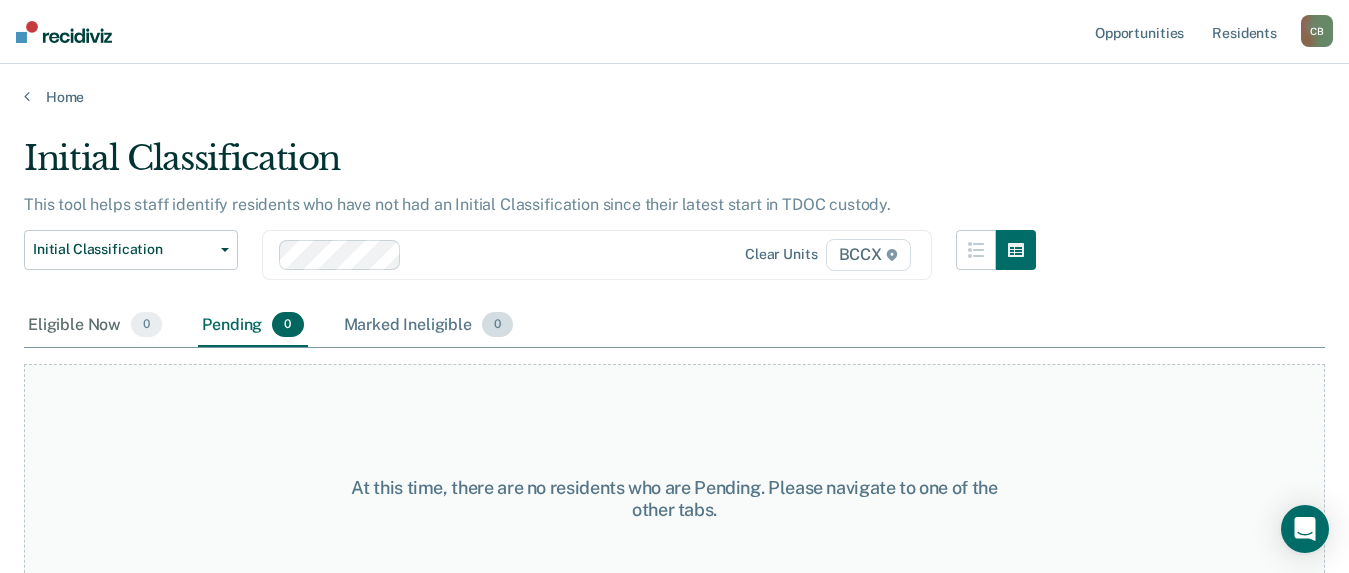 click on "Marked Ineligible 0" at bounding box center (429, 326) 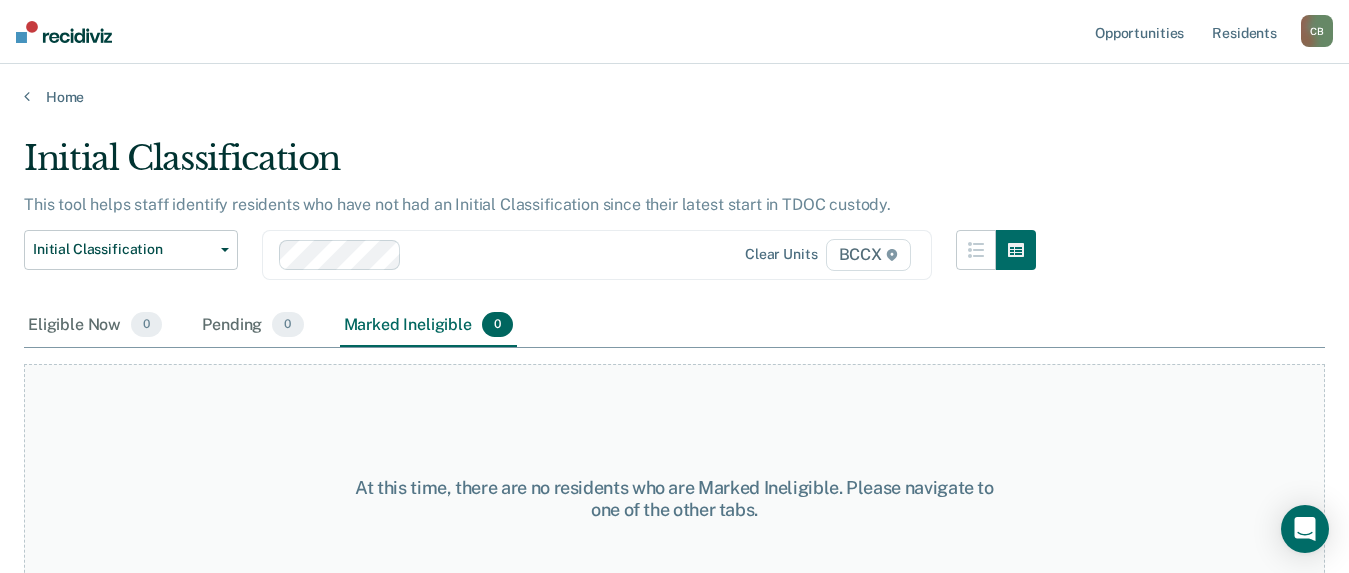click on "Initial Classification   This tool helps staff identify residents who have not had an Initial Classification since their latest start in TDOC custody.  Initial Classification Custody Level Downgrade Annual Reclassification Initial Classification Clear   units BCCX   Eligible Now 0 Pending 0 Marked Ineligible 0
To pick up a draggable item, press the space bar.
While dragging, use the arrow keys to move the item.
Press space again to drop the item in its new position, or press escape to cancel.
At this time, there are no residents who are Marked Ineligible. Please navigate to one of the other tabs." at bounding box center [674, 336] 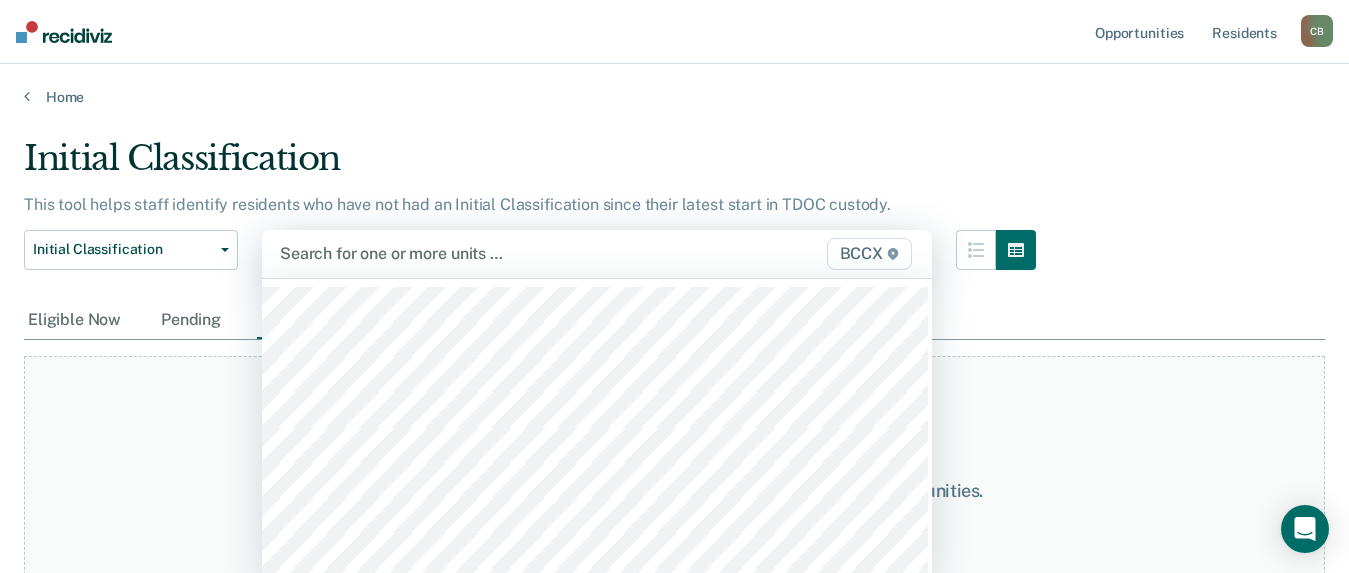 click on "Search for one or more units … BCCX" at bounding box center (597, 254) 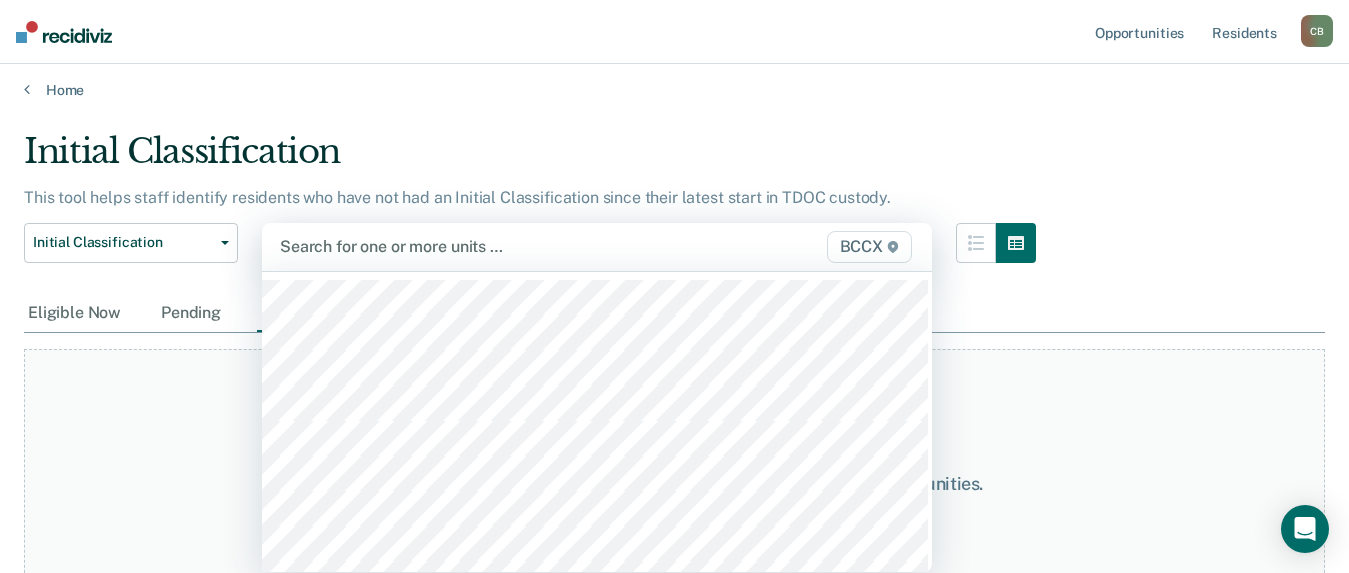 scroll, scrollTop: 8, scrollLeft: 0, axis: vertical 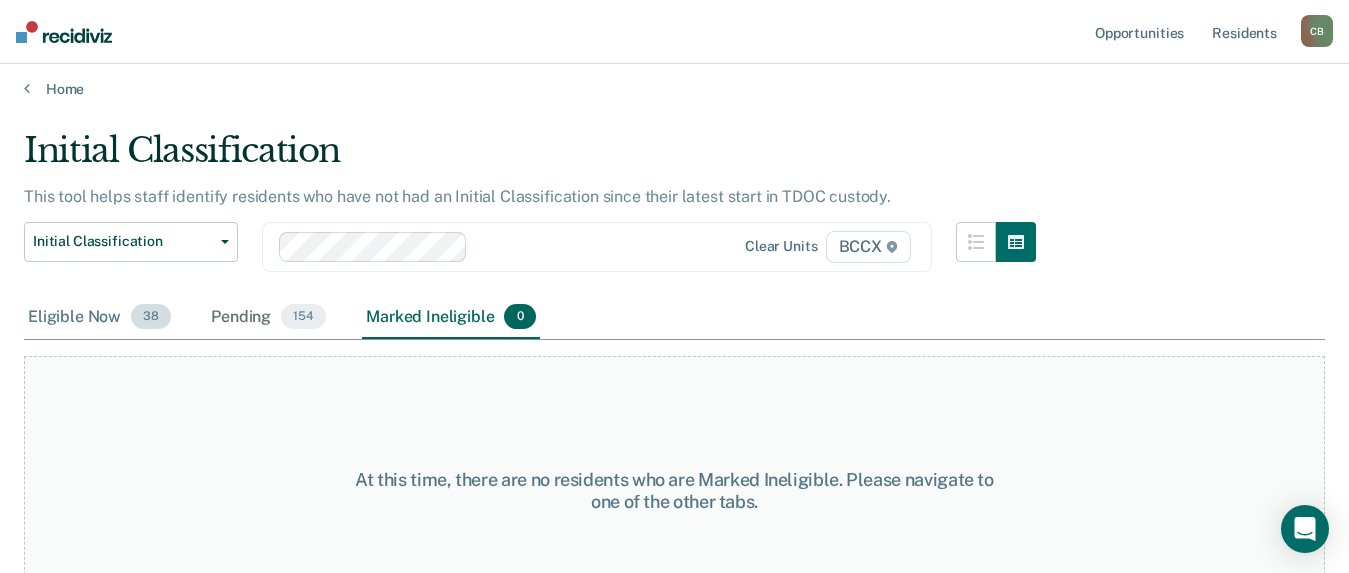 click on "Eligible Now 38" at bounding box center (99, 318) 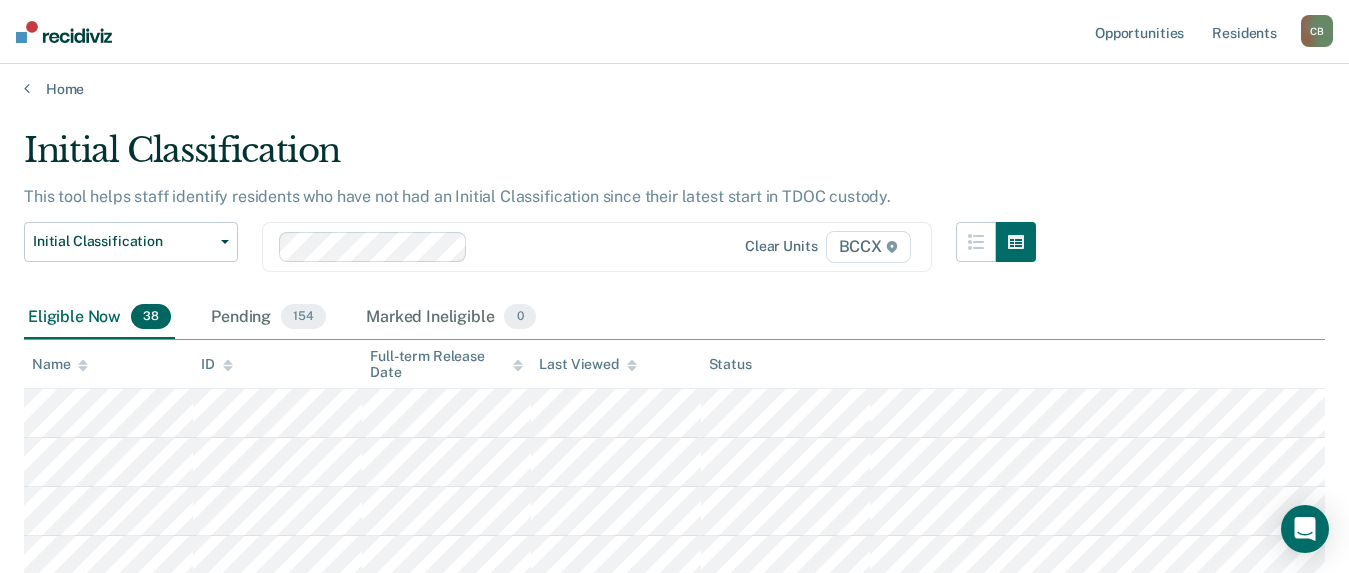 scroll, scrollTop: 821, scrollLeft: 0, axis: vertical 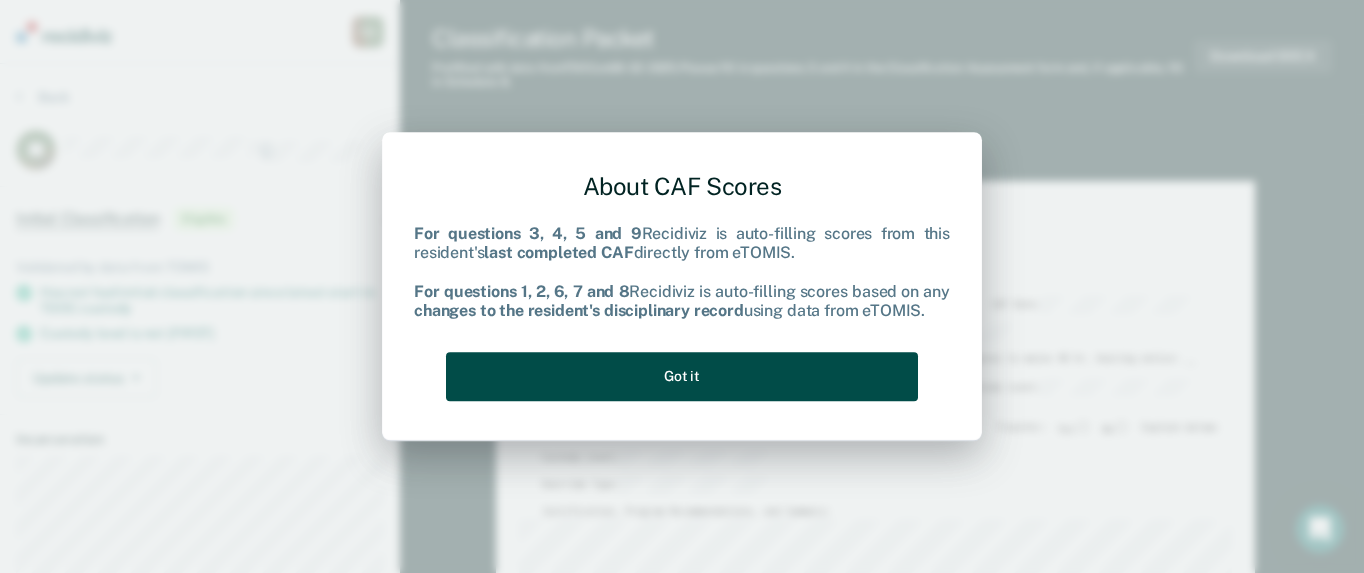 click on "Got it" at bounding box center (682, 376) 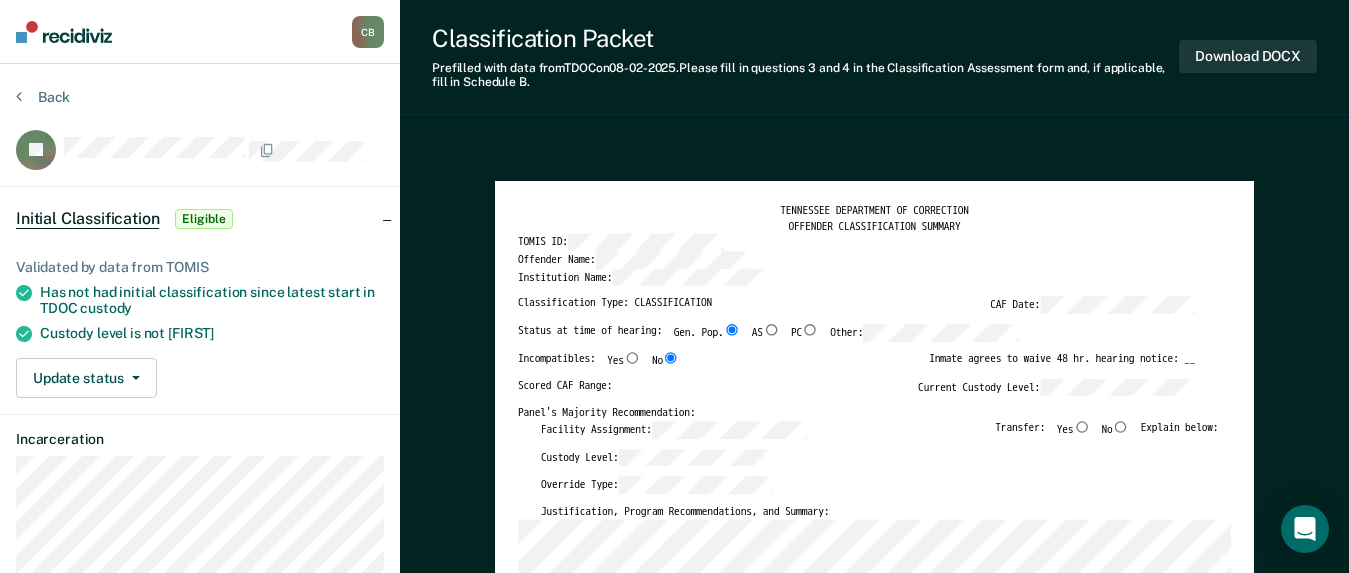 click on "TENNESSEE DEPARTMENT OF CORRECTION OFFENDER CLASSIFICATION SUMMARY TOMIS ID: [ID] Offender Name: [NAME] Institution Name: [INSTITUTION] Classification Type: CLASSIFICATION CAF Date: [DATE] Status at time of hearing: Gen. Pop. AS PC Other: Incompatibles: Yes No Inmate agrees to waive 48 hr. hearing notice: __ Scored CAF Range: Current Custody Level: Panel's Majority Recommendation: Facility Assignment: Transfer: Yes No Explain below: Custody Level: Override Type: Justification, Program Recommendations, and Summary: Updated Photo Needed: Yes No Emergency contact updated: Yes No Date Updated: Offender Signature: _______________________ Appeal: Yes No If Yes, provide appeal & copy to Inmate Panel Member Signatures: Date: ___________ Chairperson Treatment Member Security Member If panel member disagrees with majority recommend, state specific reasons: Approving Authority: Signature Date Approve ___ Deny ___ If denied, reasons include:" at bounding box center [874, 675] 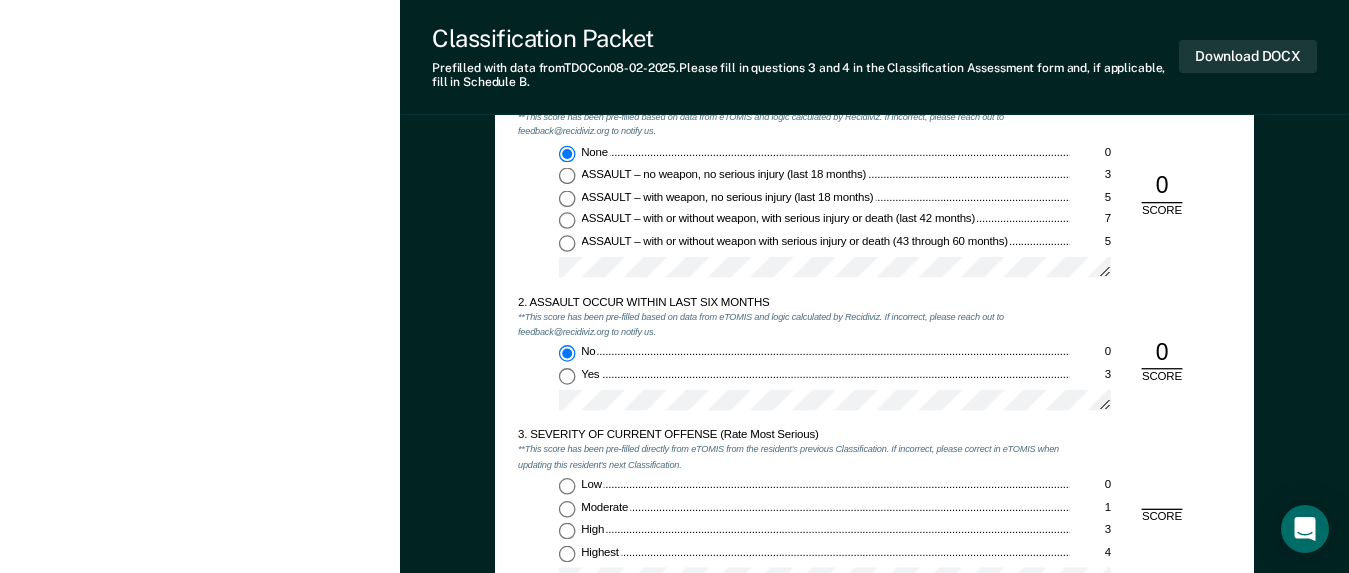 scroll, scrollTop: 1500, scrollLeft: 0, axis: vertical 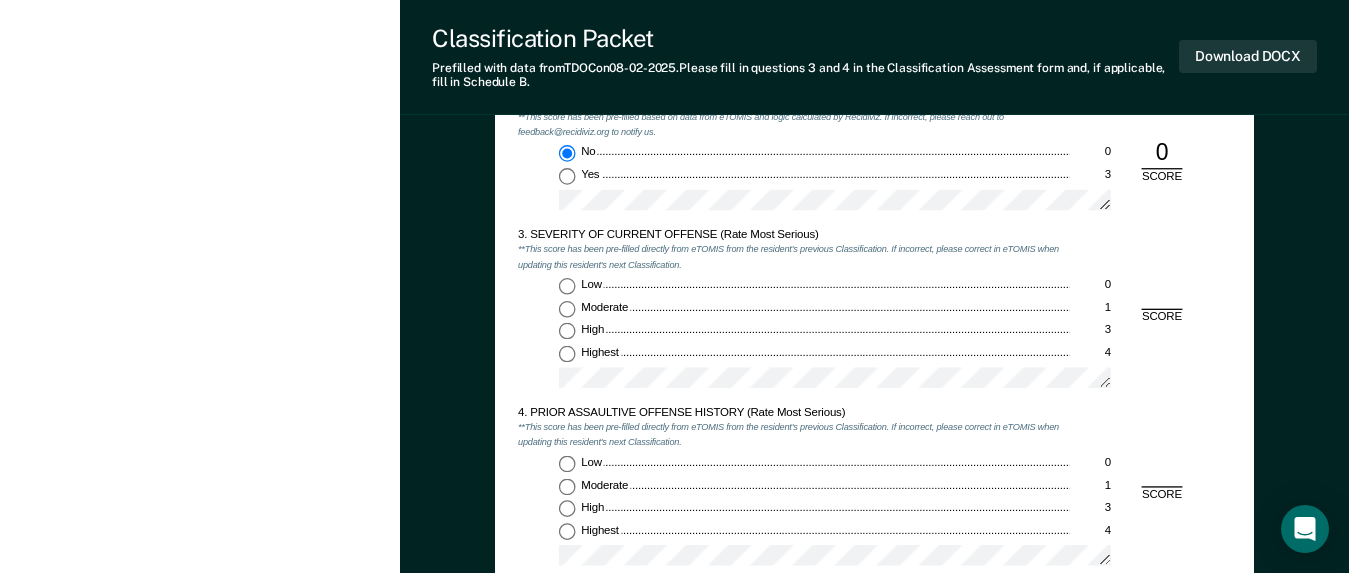 click on "Highest 4" at bounding box center [567, 353] 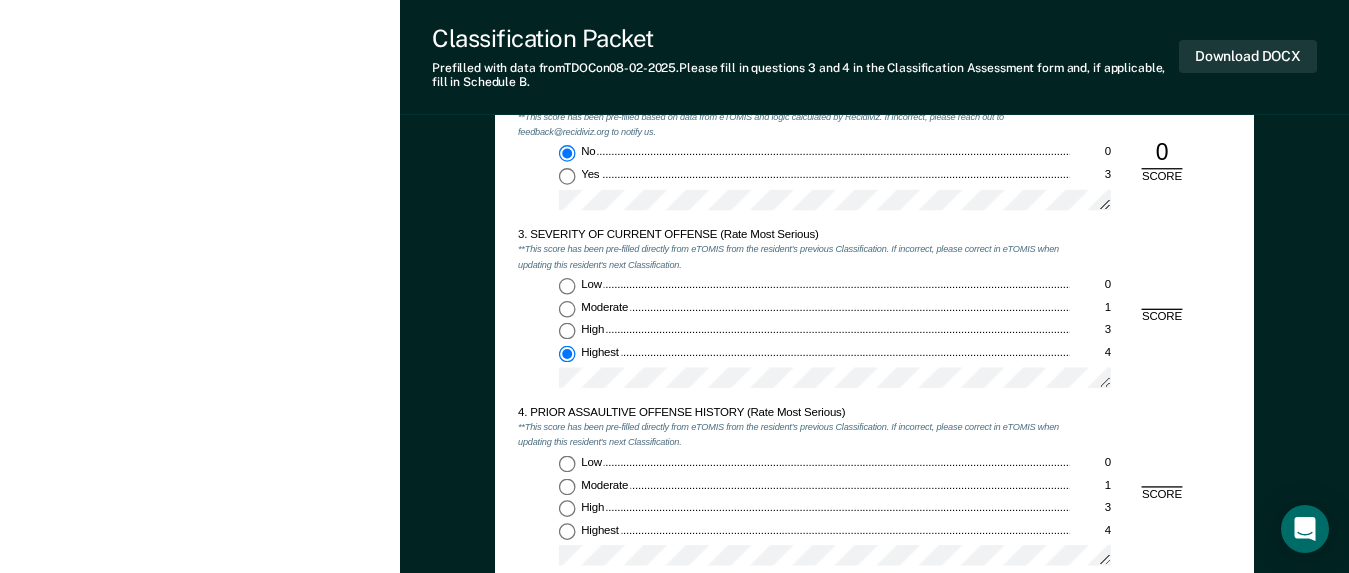 type on "x" 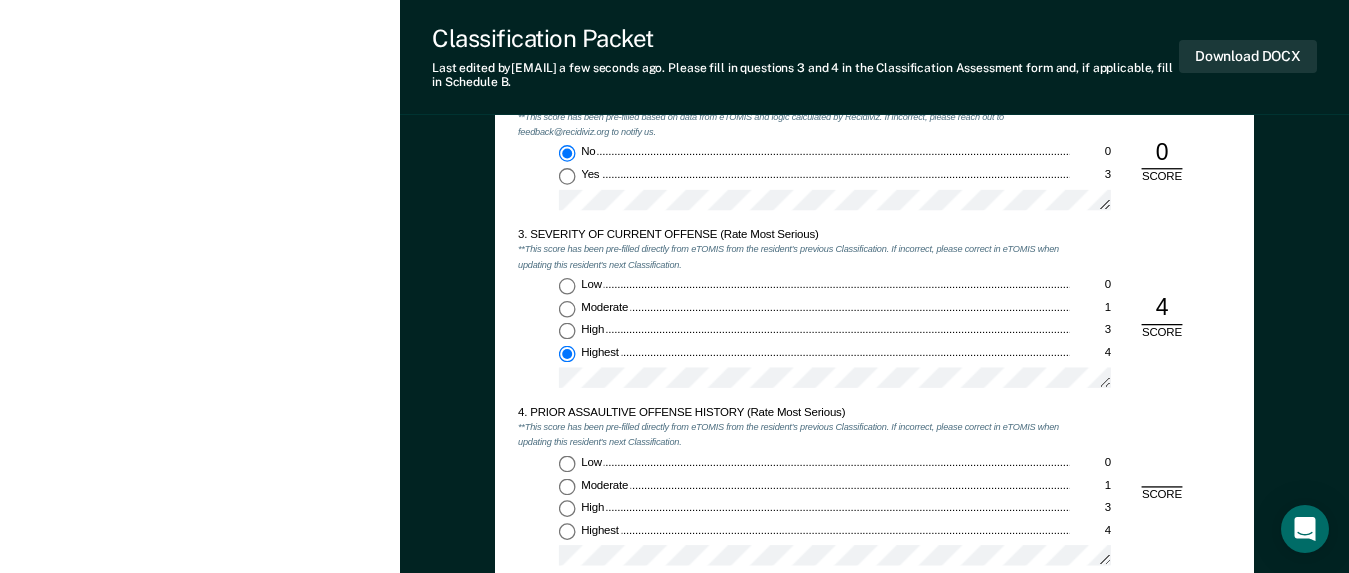 click on "Low 0" at bounding box center [835, 464] 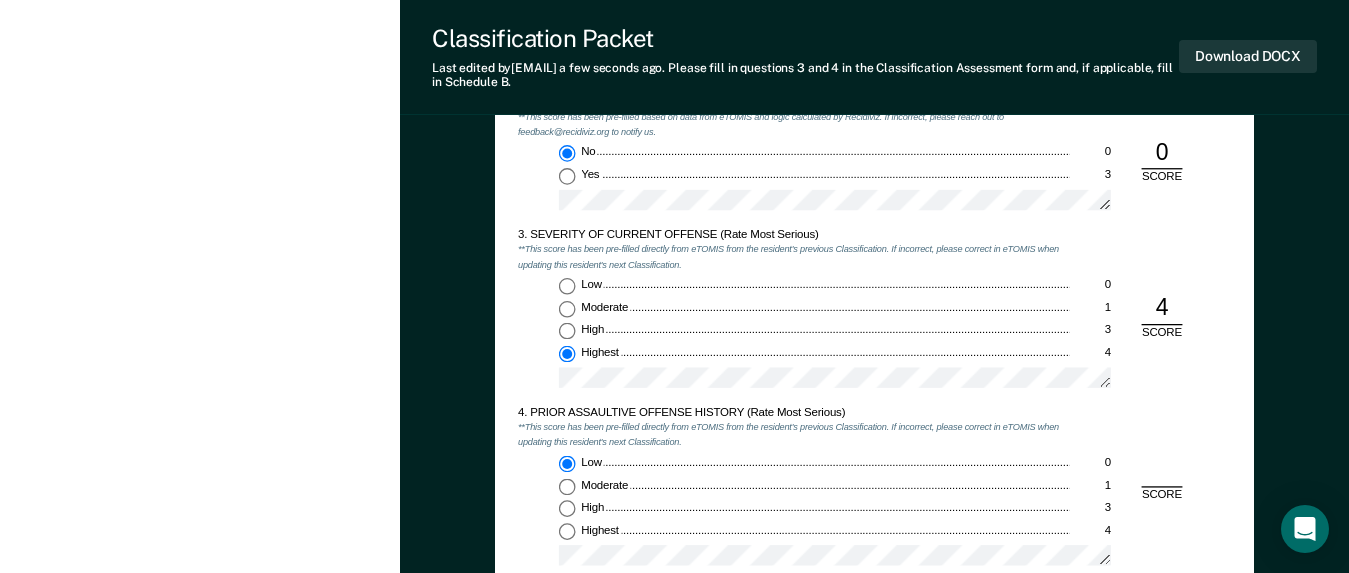 type on "x" 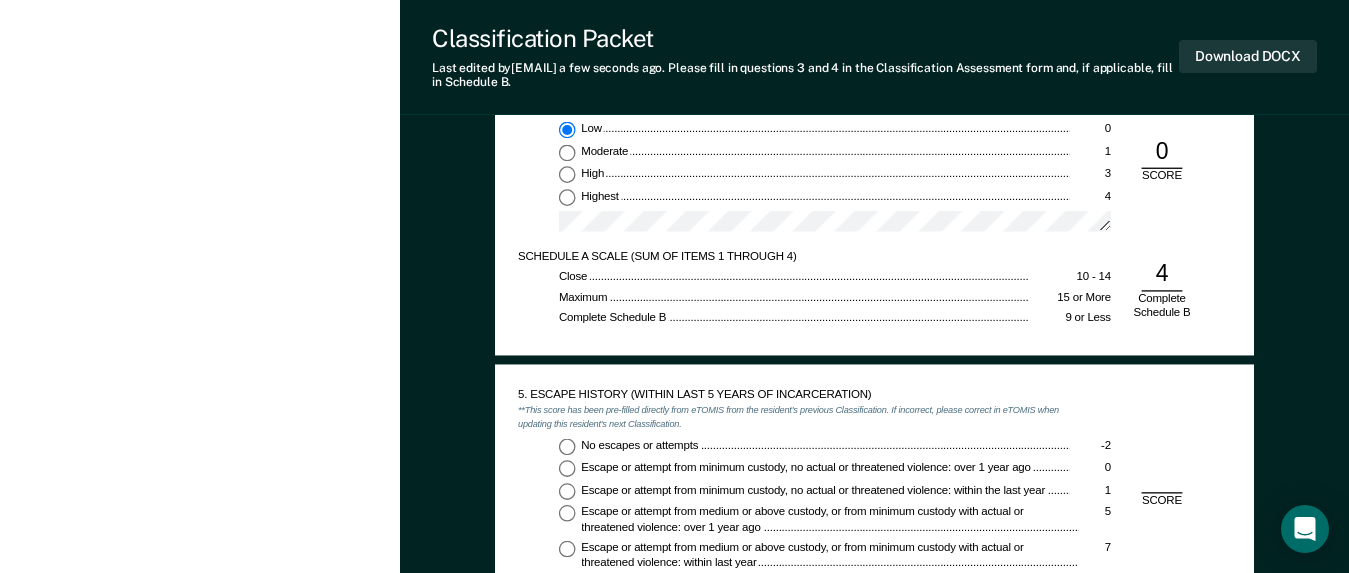 scroll, scrollTop: 2000, scrollLeft: 0, axis: vertical 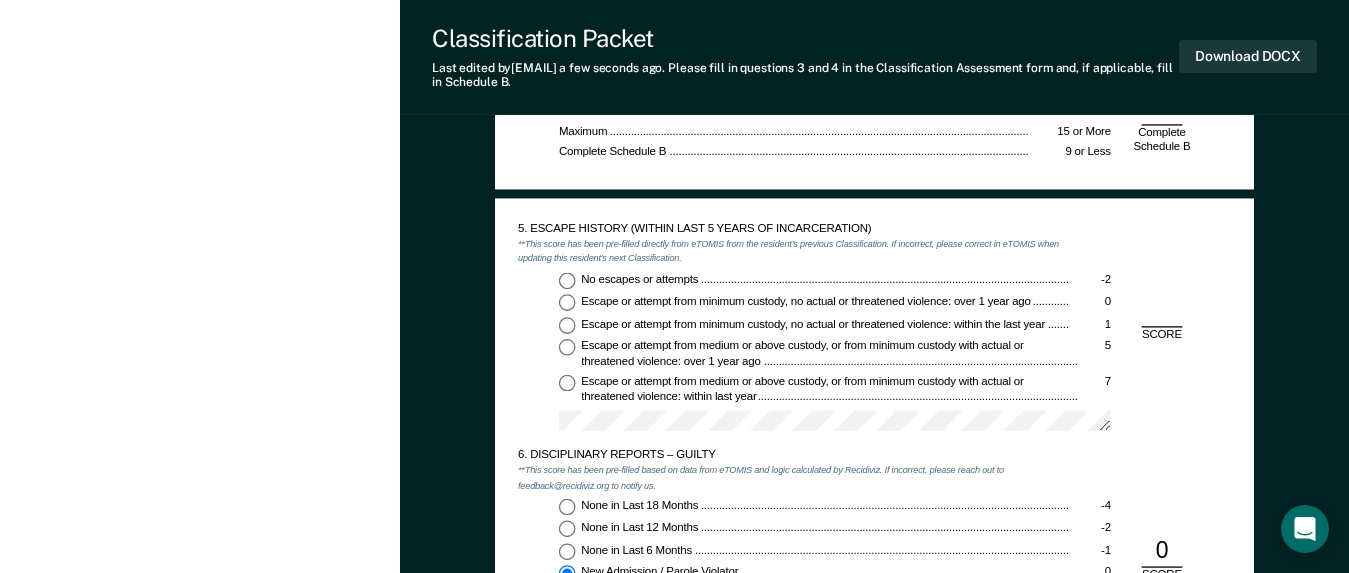 click on "No escapes or attempts -2" at bounding box center (567, 280) 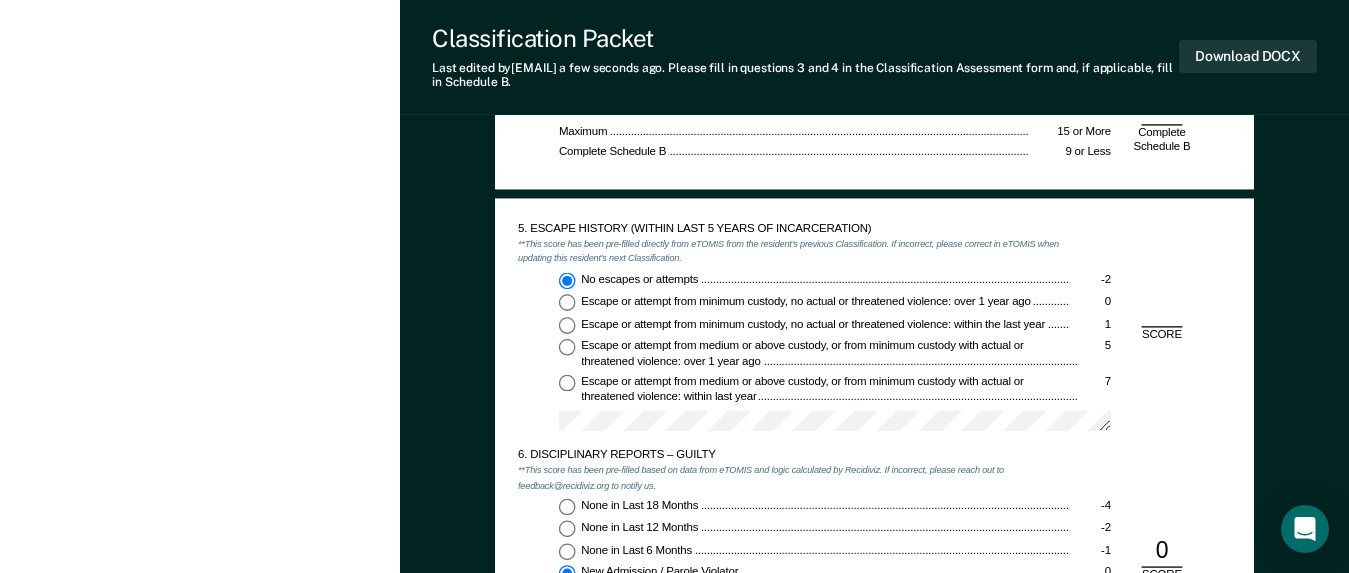 type on "x" 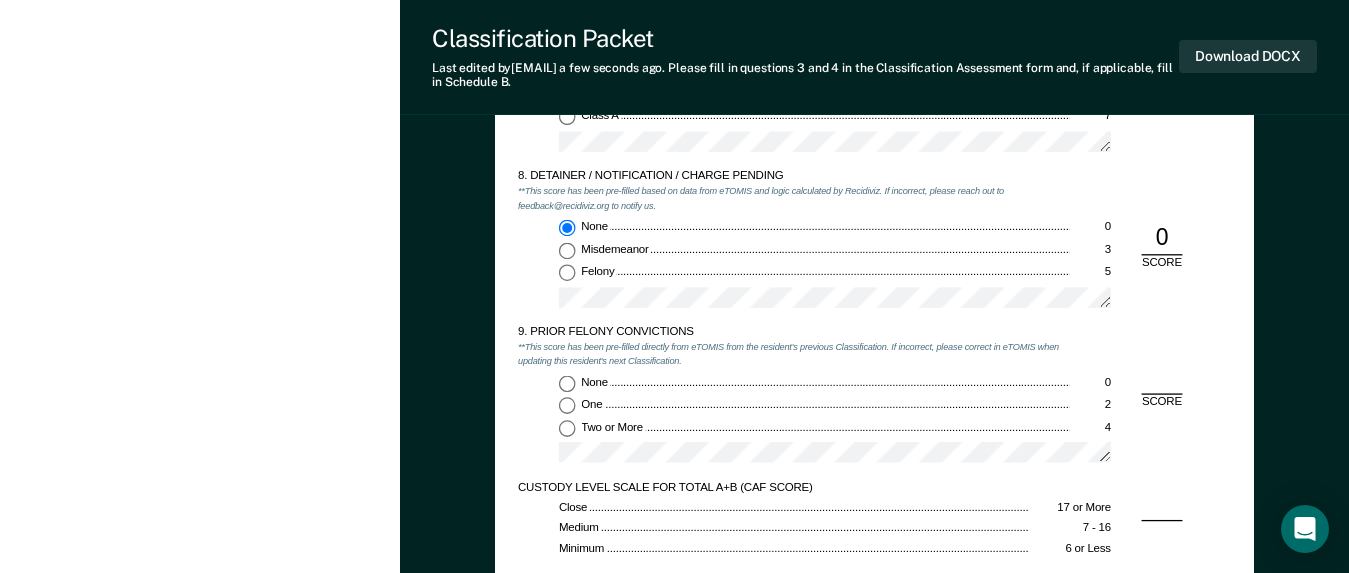 scroll, scrollTop: 2700, scrollLeft: 0, axis: vertical 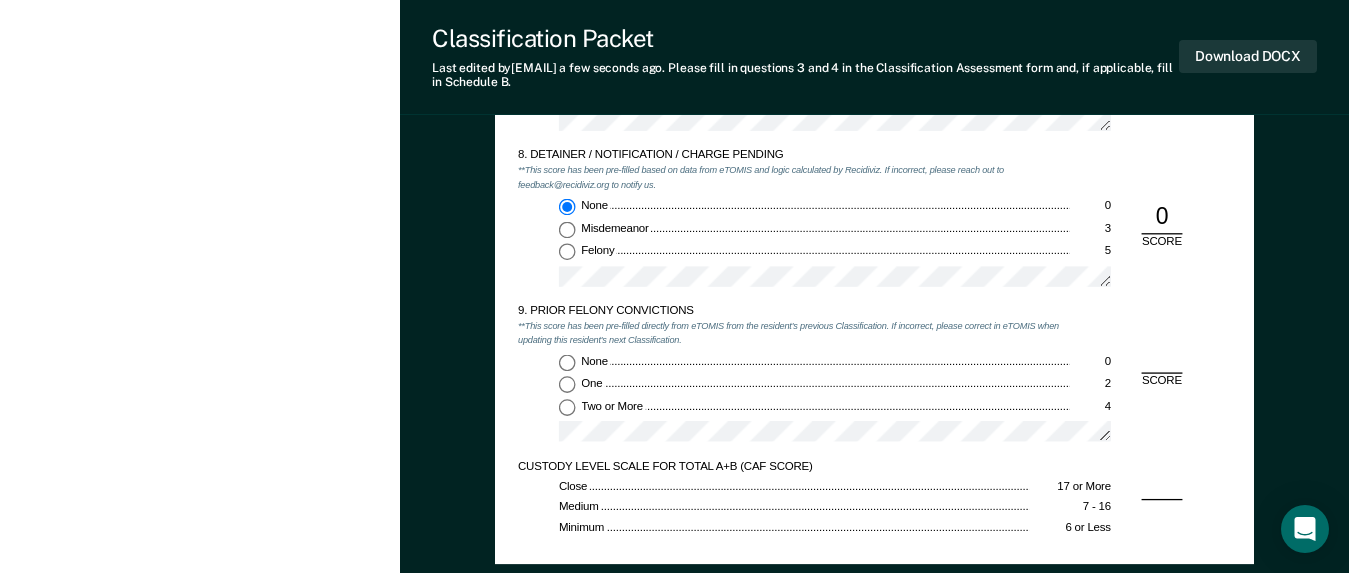 click on "None 0" at bounding box center [567, 362] 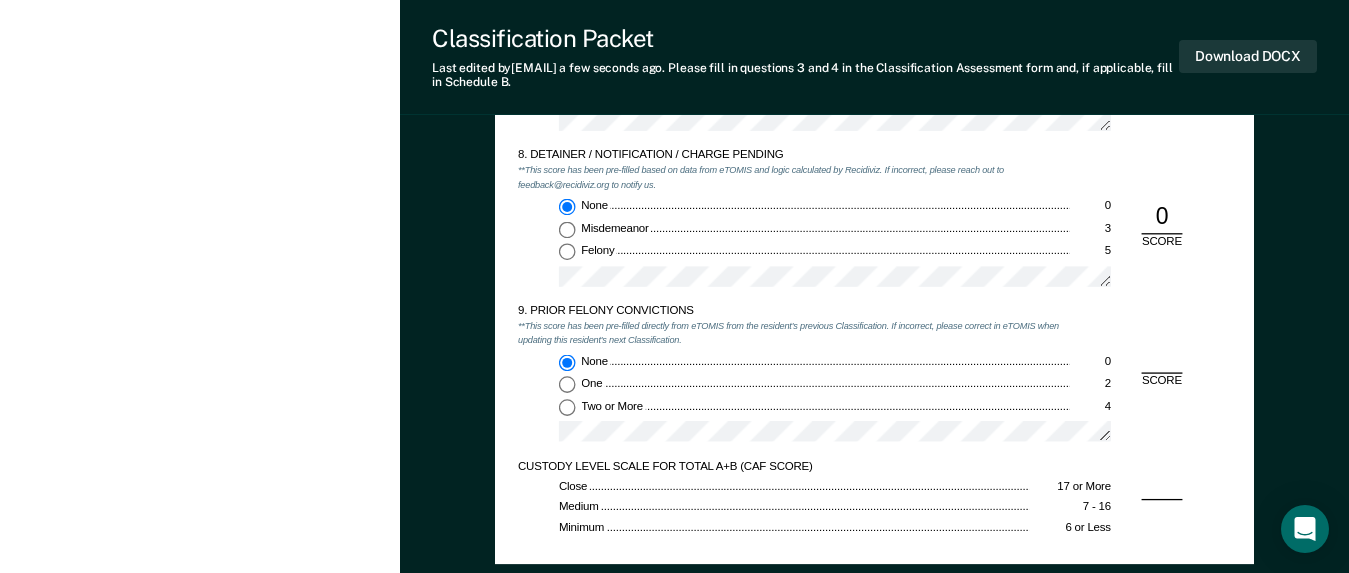type on "x" 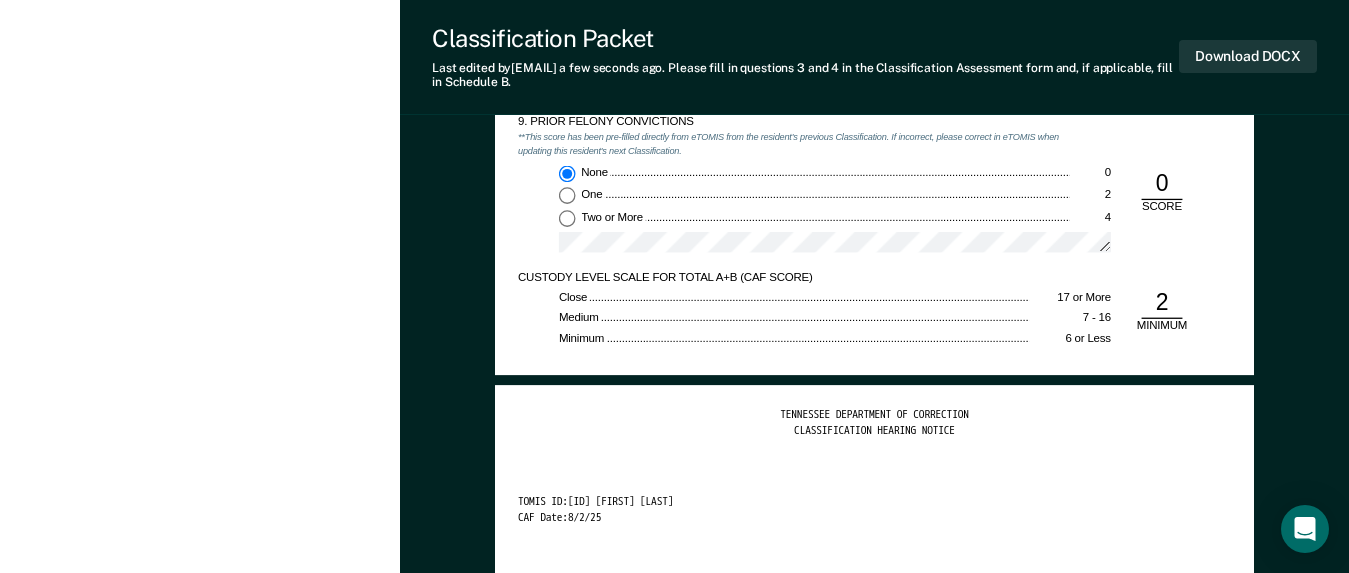 scroll, scrollTop: 2900, scrollLeft: 0, axis: vertical 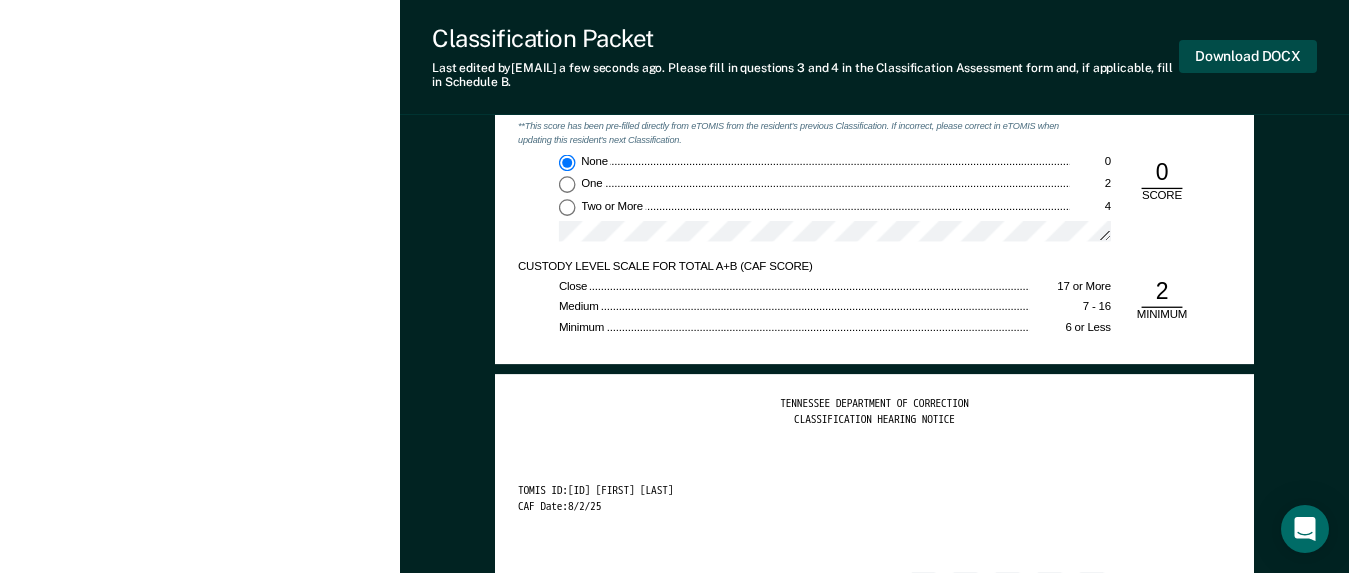 click on "Download DOCX" at bounding box center [1248, 56] 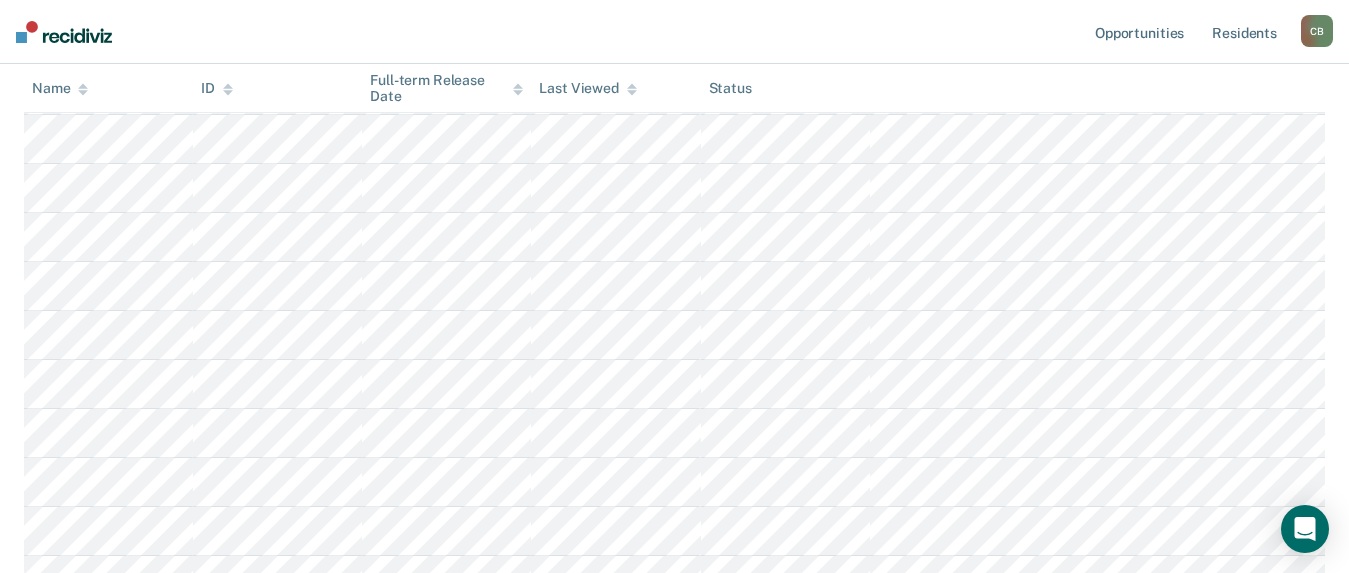 scroll, scrollTop: 331, scrollLeft: 0, axis: vertical 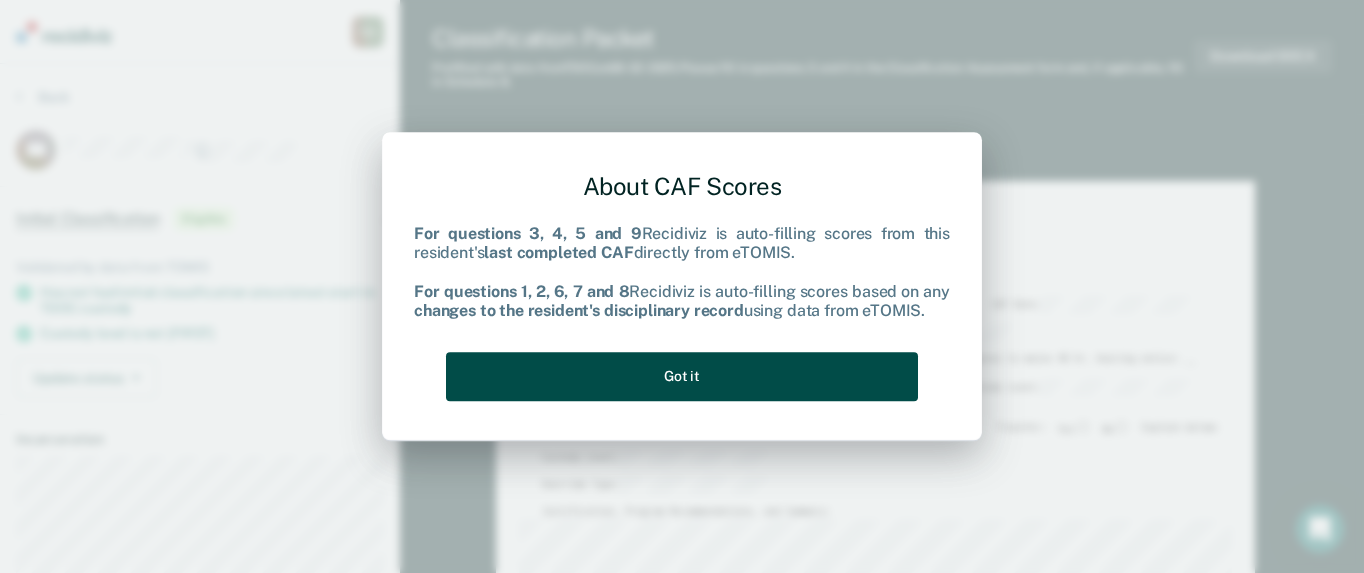 click on "Got it" at bounding box center (682, 376) 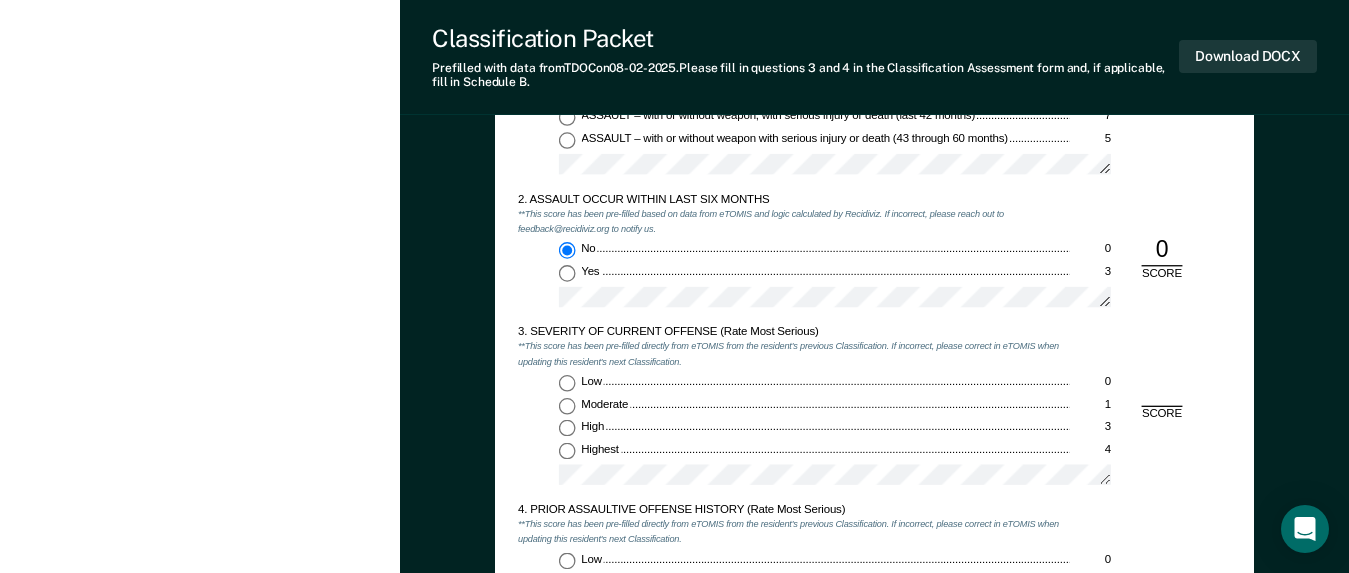 scroll, scrollTop: 1500, scrollLeft: 0, axis: vertical 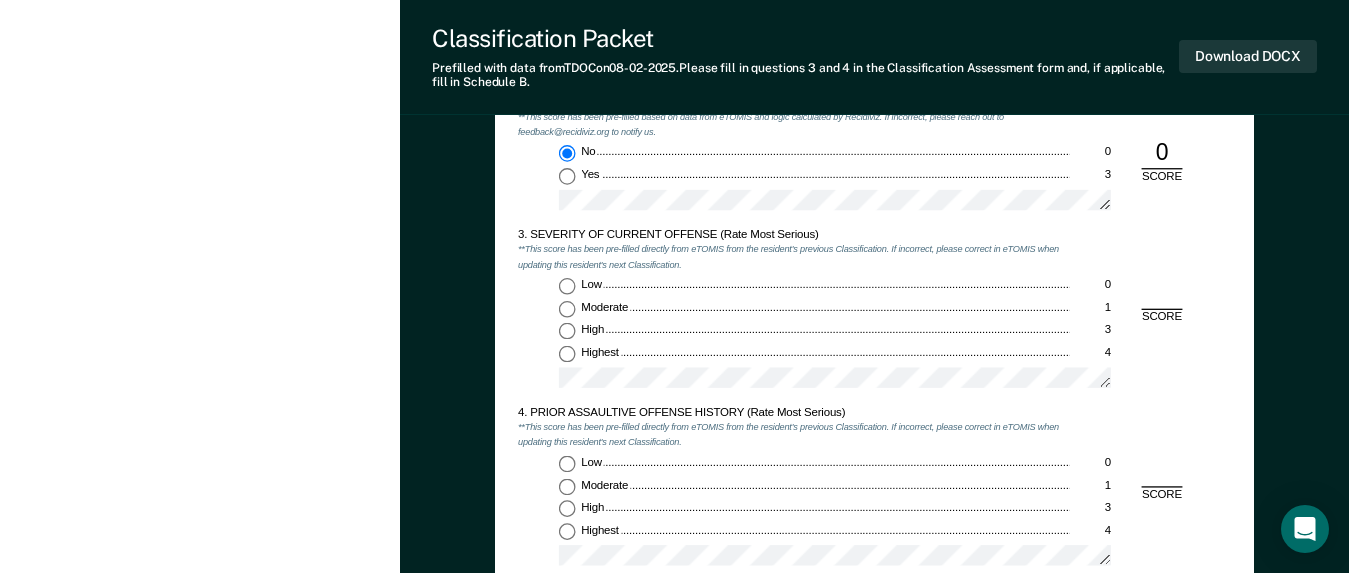 click on "Moderate 1" at bounding box center [567, 308] 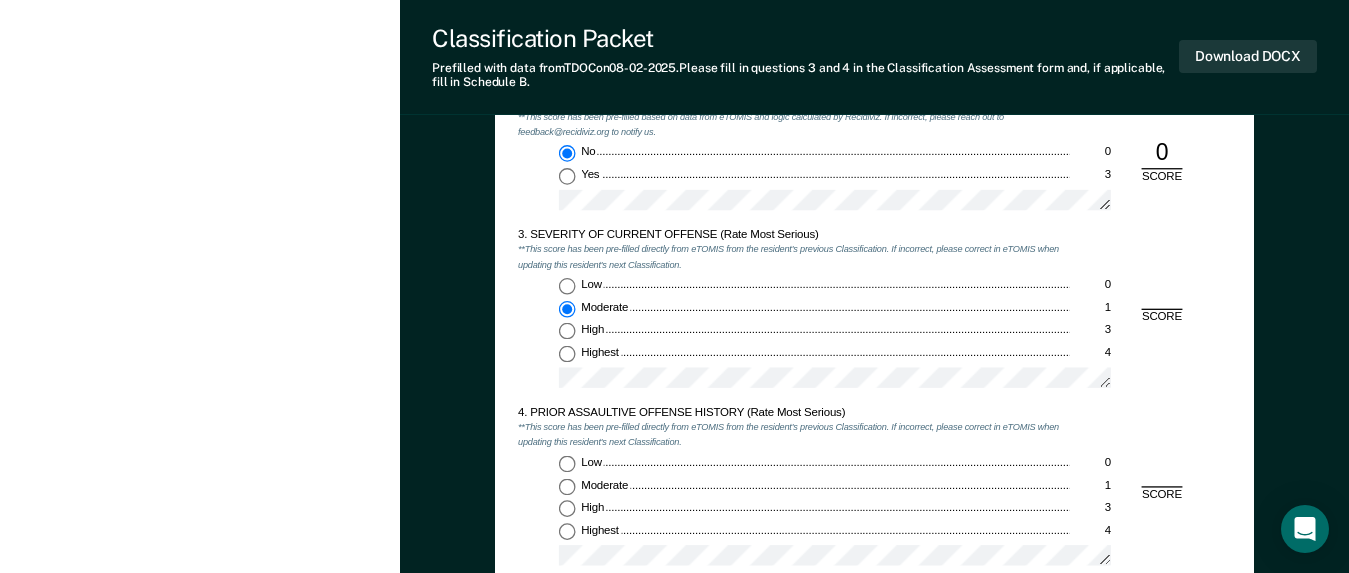 type on "x" 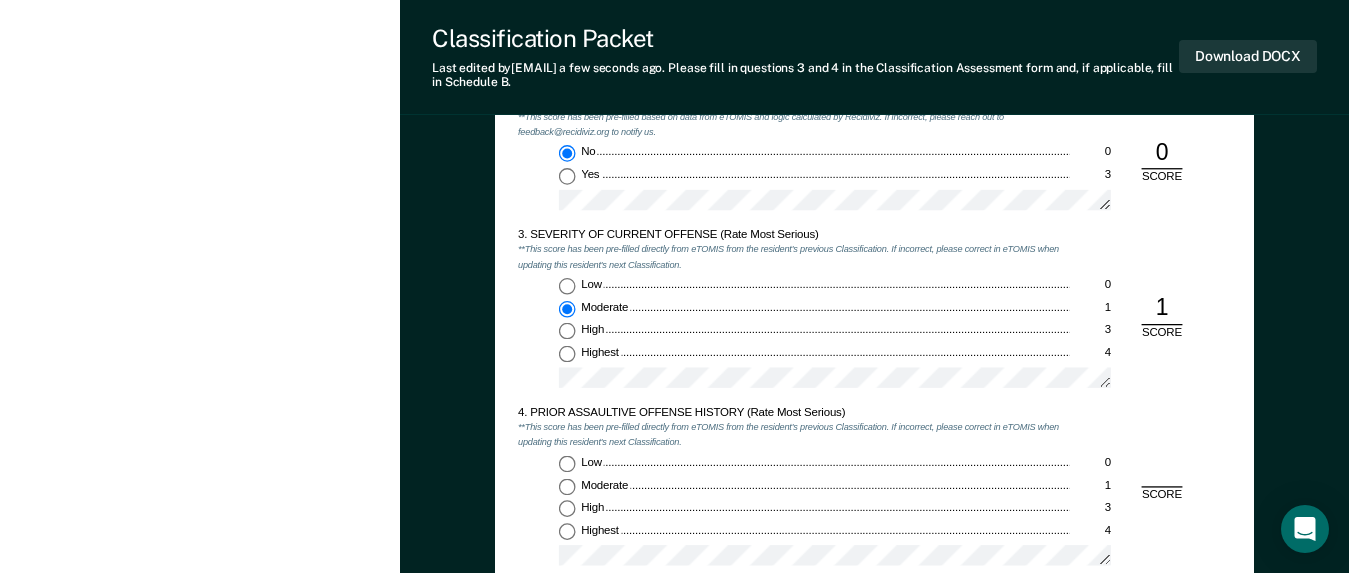 click on "Low 0" at bounding box center [567, 464] 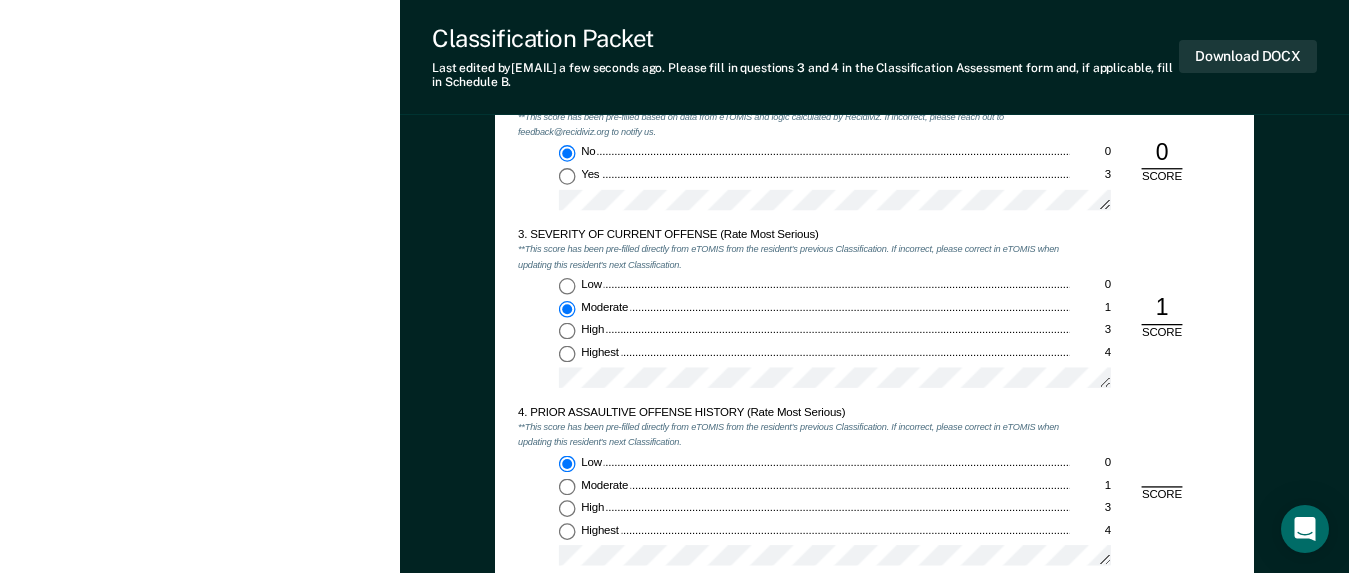 type on "x" 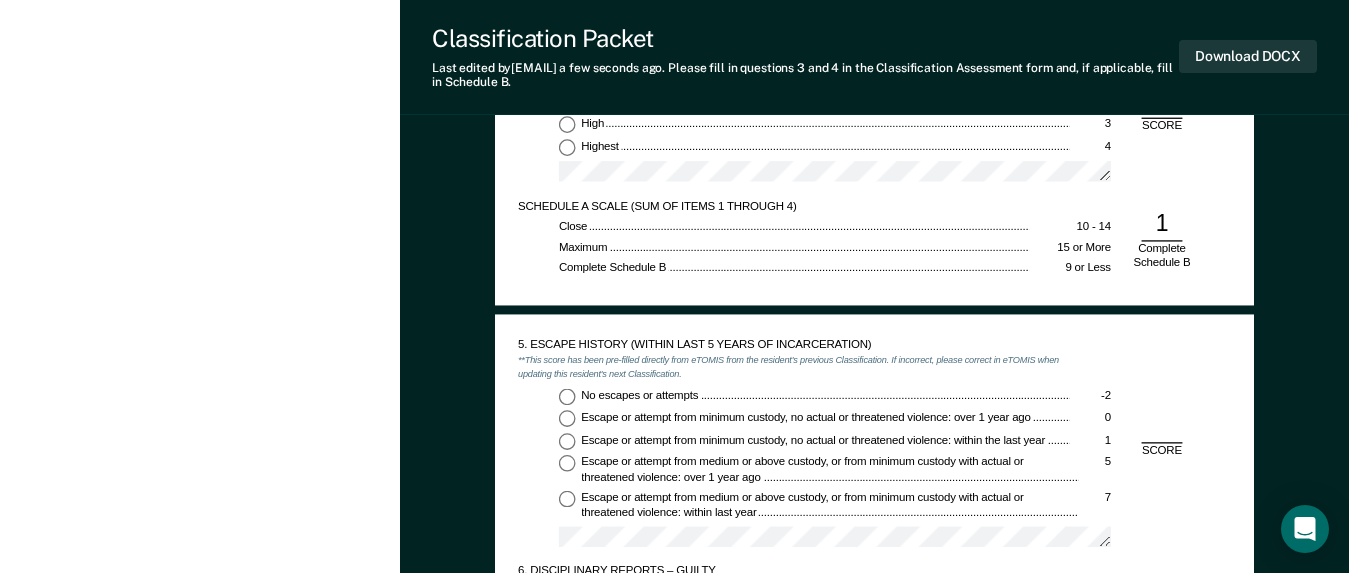 scroll, scrollTop: 1900, scrollLeft: 0, axis: vertical 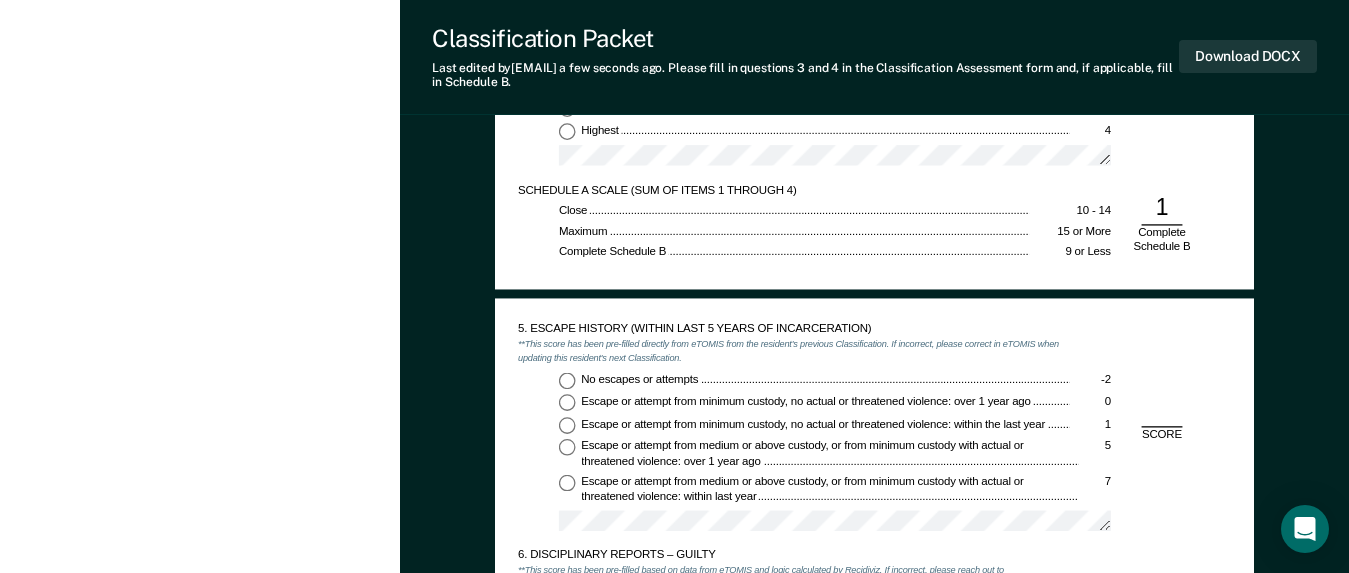 click on "No escapes or attempts -2" at bounding box center (567, 380) 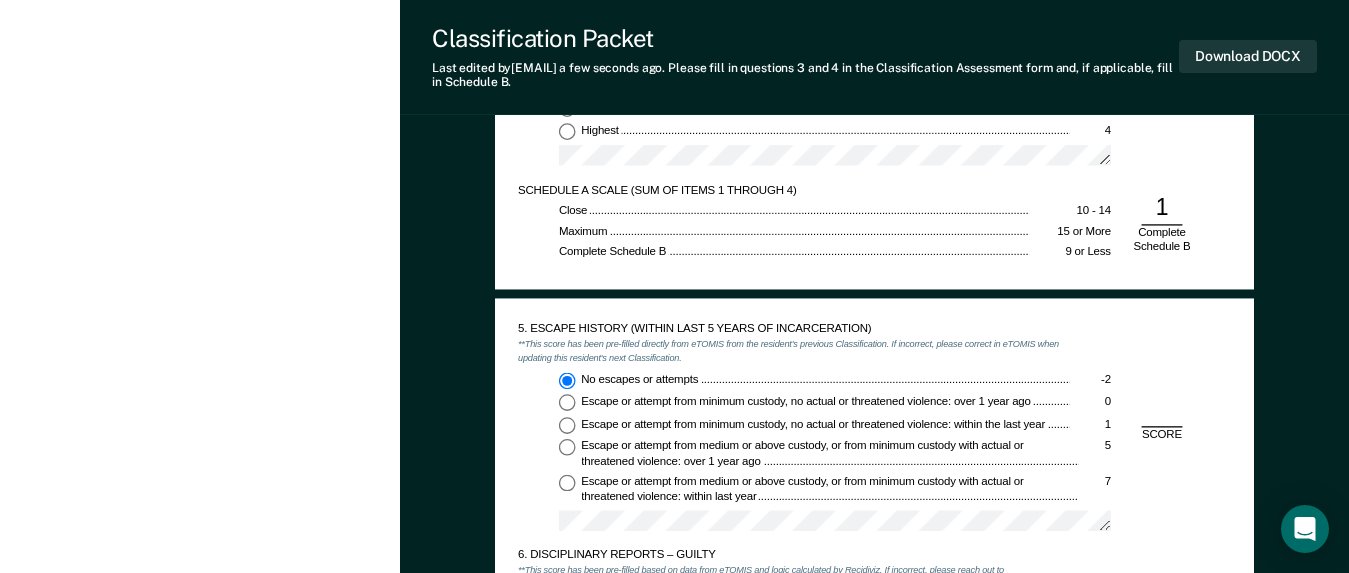 type on "x" 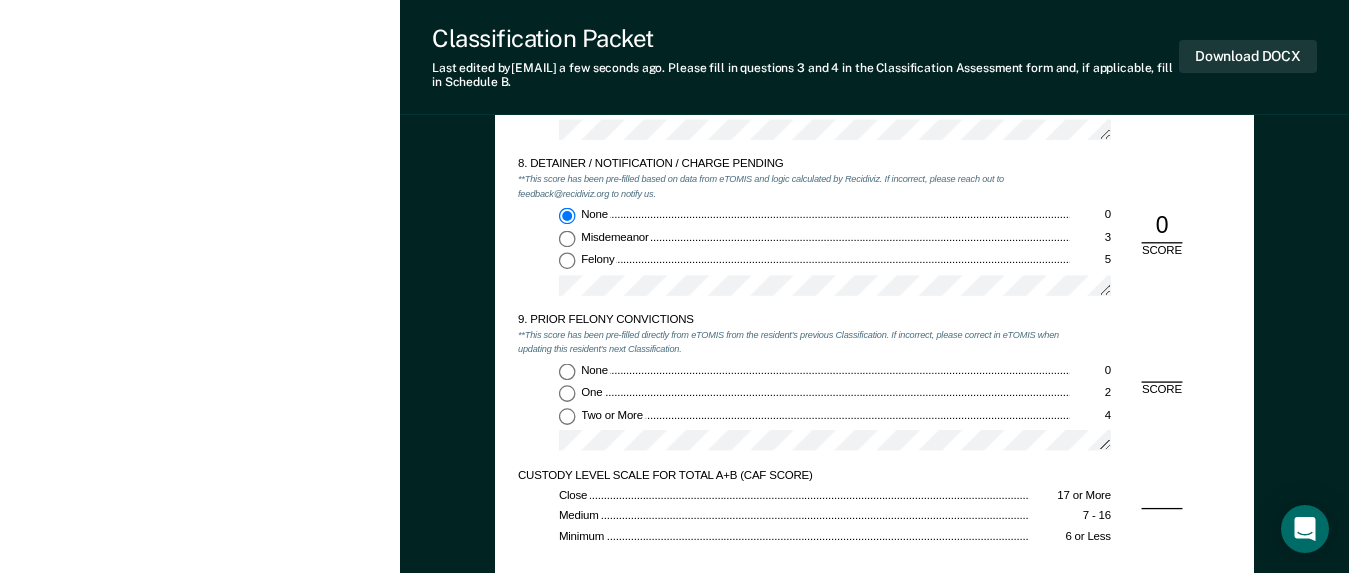 scroll, scrollTop: 2700, scrollLeft: 0, axis: vertical 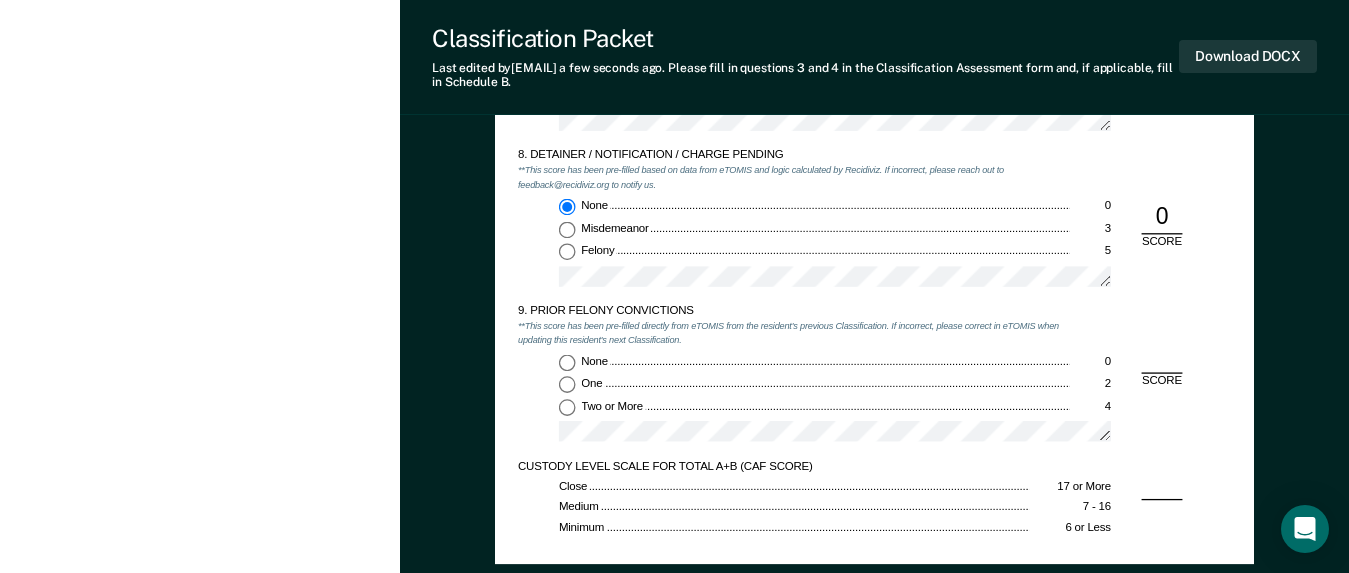 click on "Two or More 4" at bounding box center [567, 407] 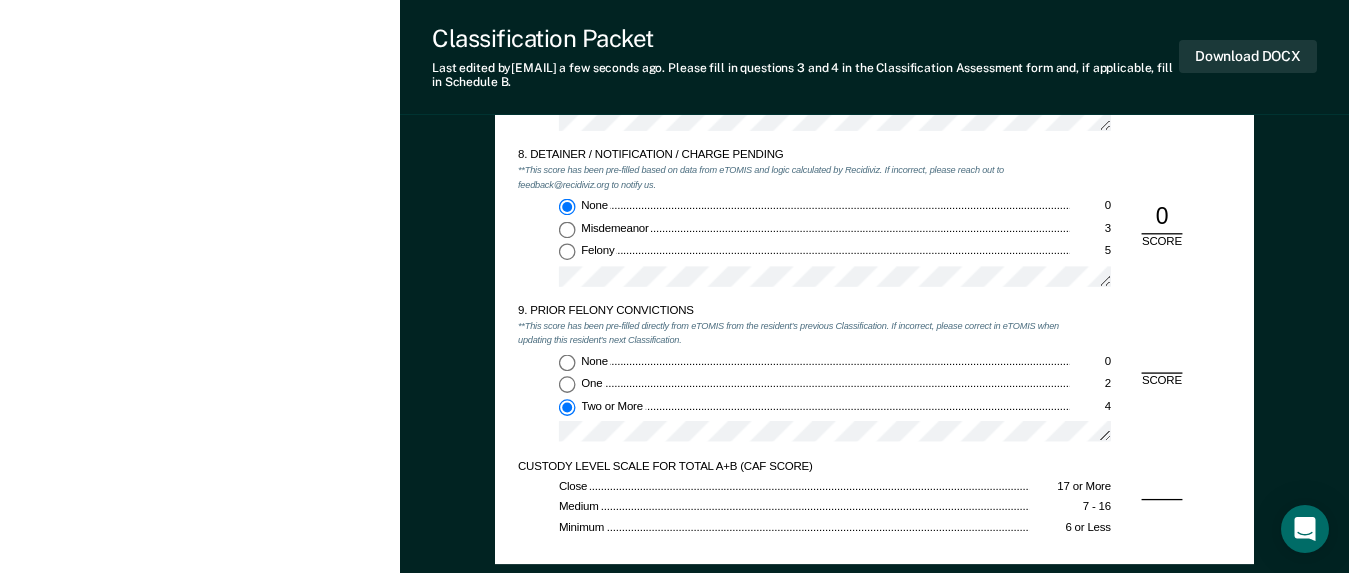 type on "x" 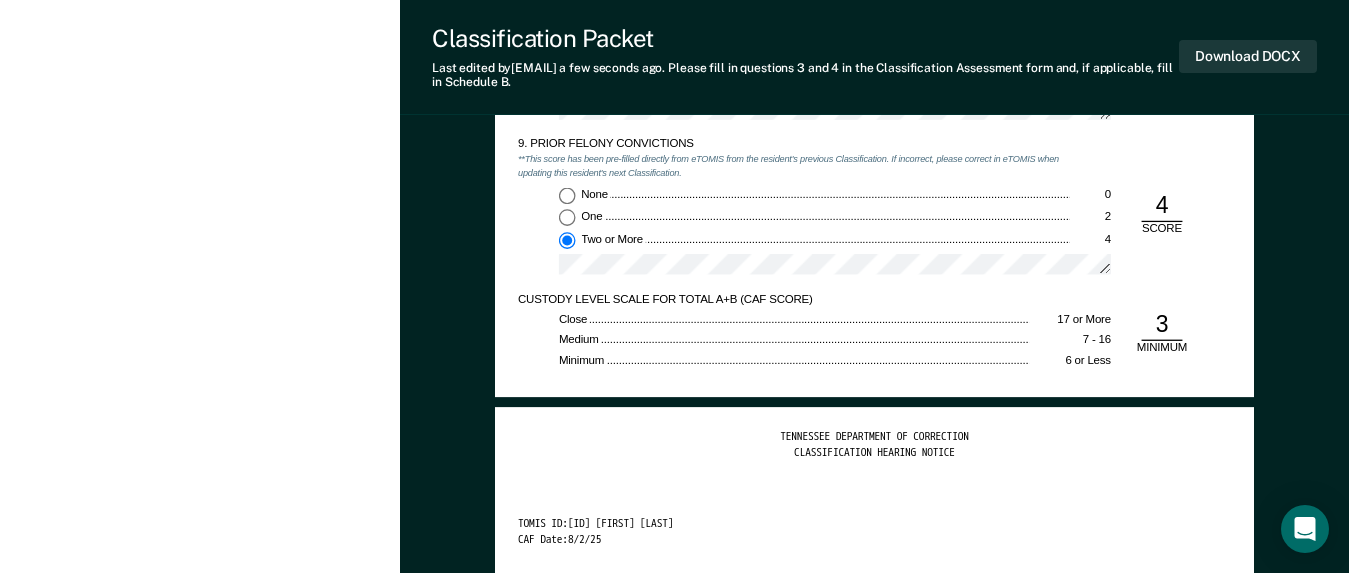scroll, scrollTop: 2900, scrollLeft: 0, axis: vertical 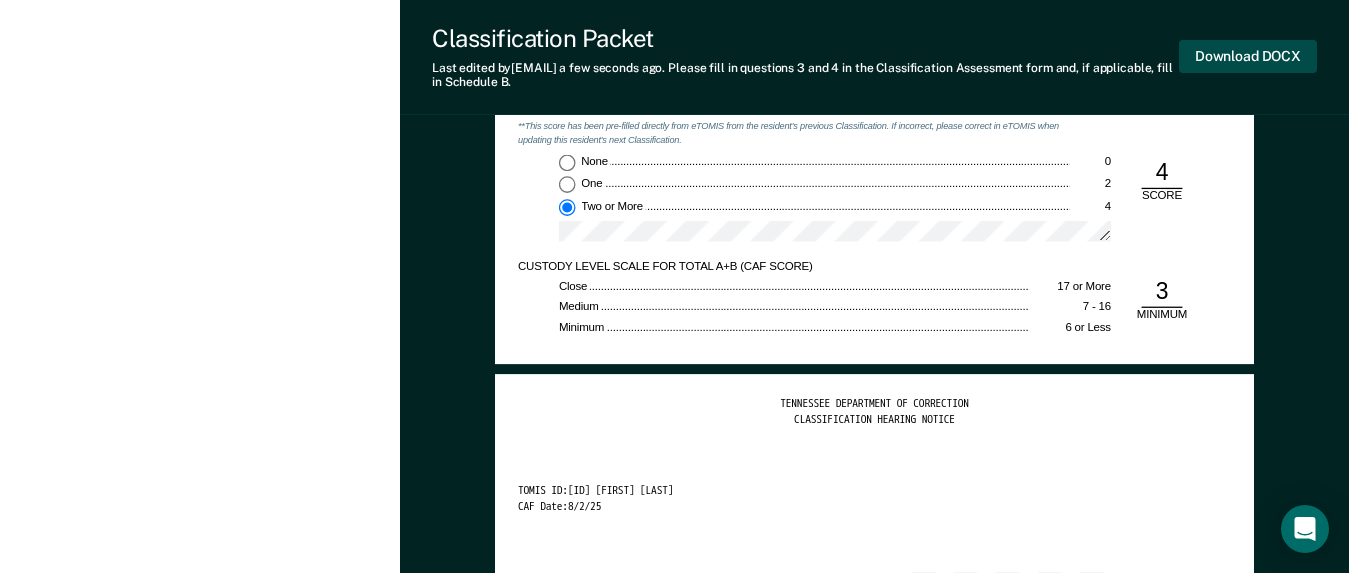 click on "Download DOCX" at bounding box center (1248, 56) 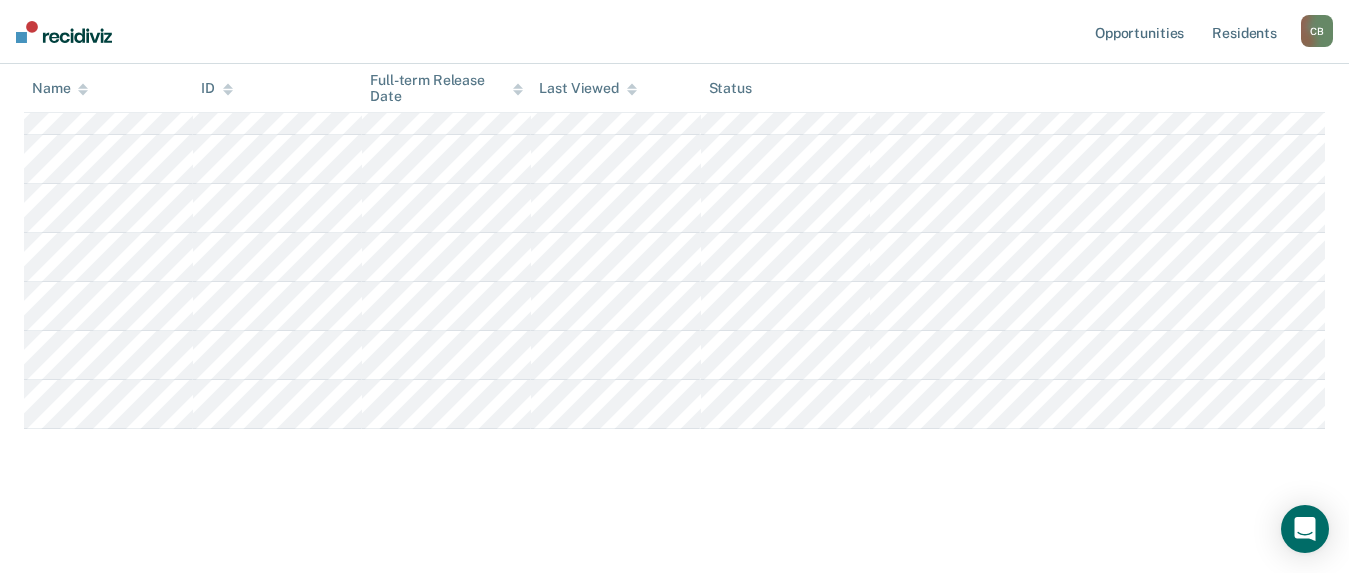 scroll, scrollTop: 331, scrollLeft: 0, axis: vertical 